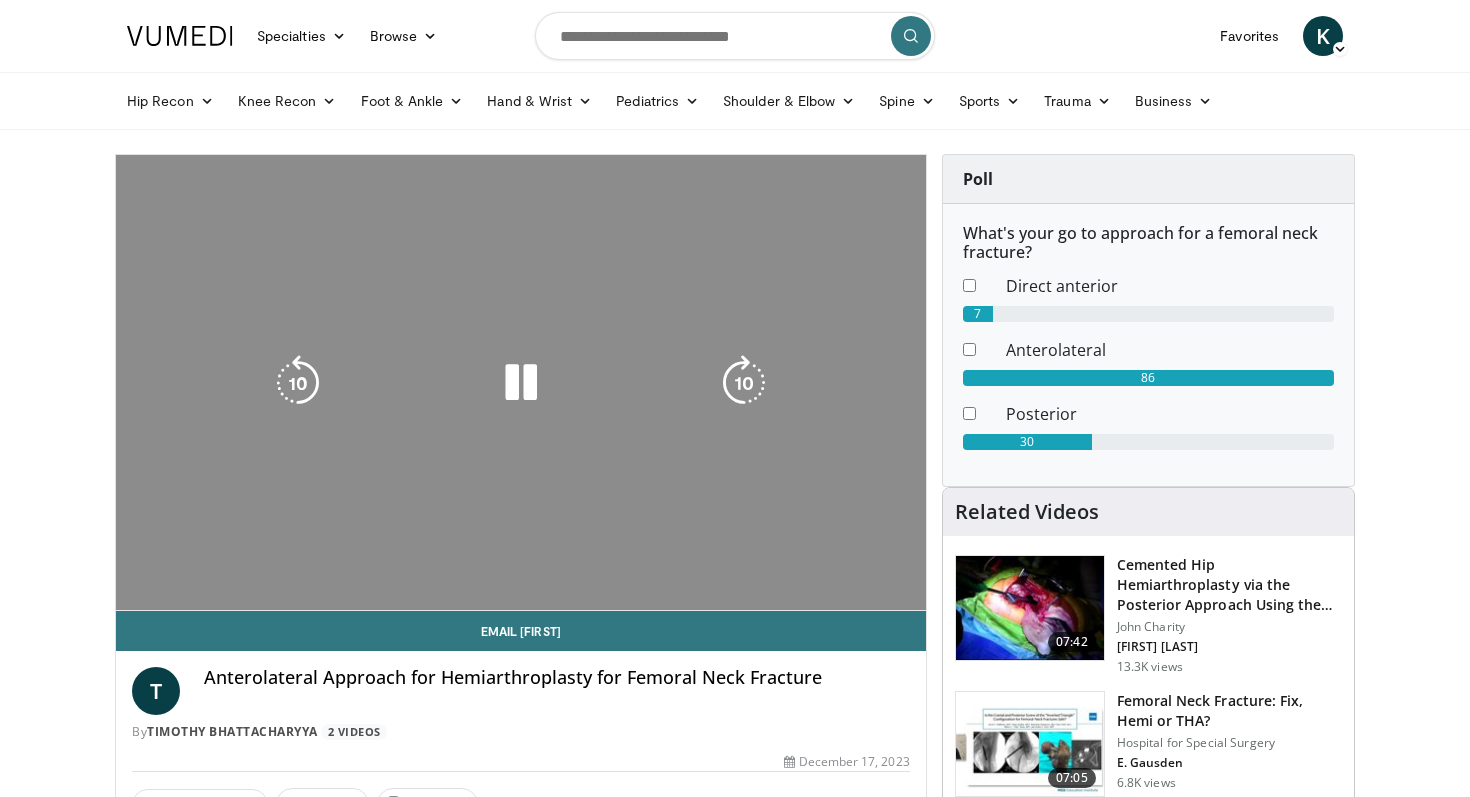 scroll, scrollTop: 0, scrollLeft: 0, axis: both 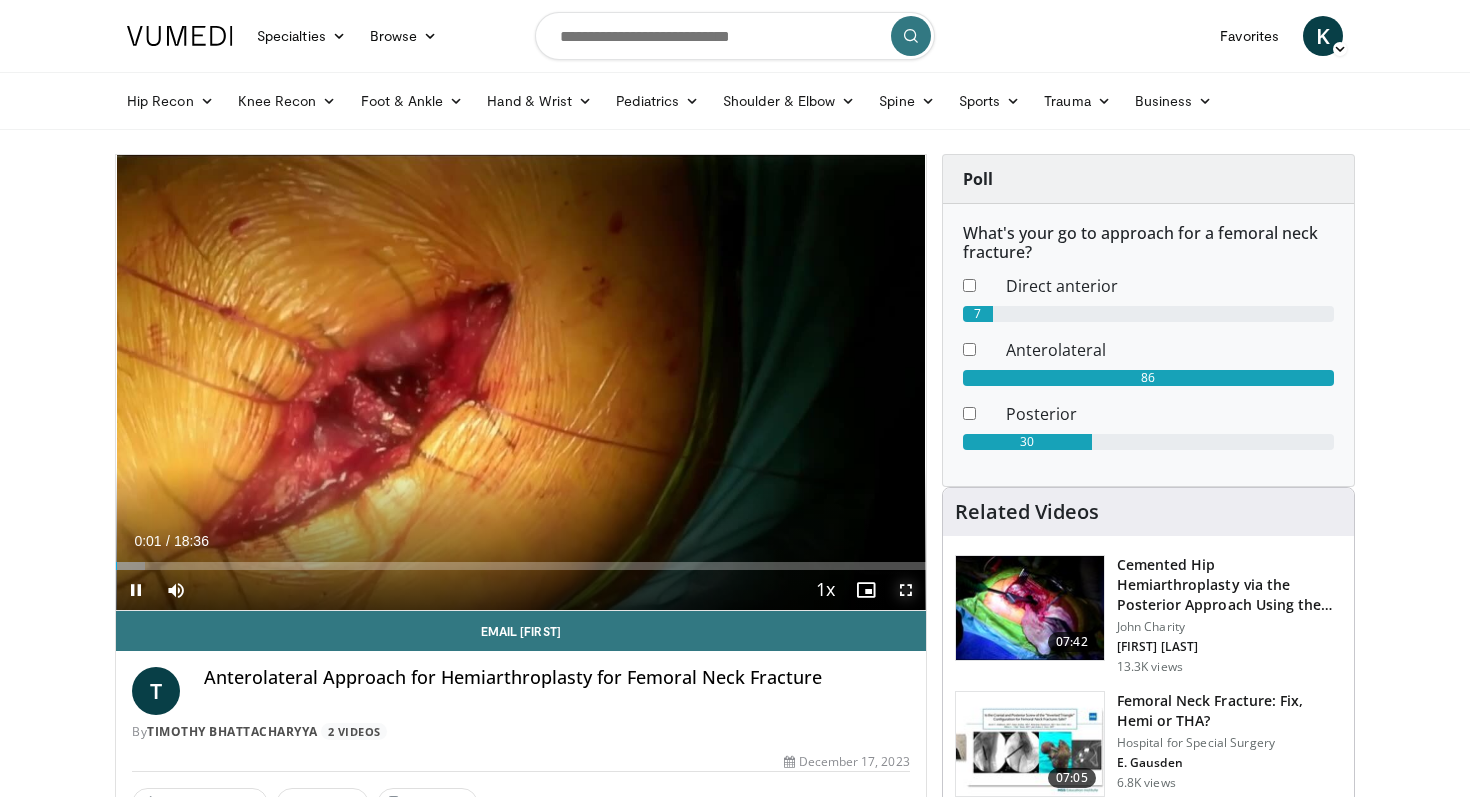 click at bounding box center [906, 590] 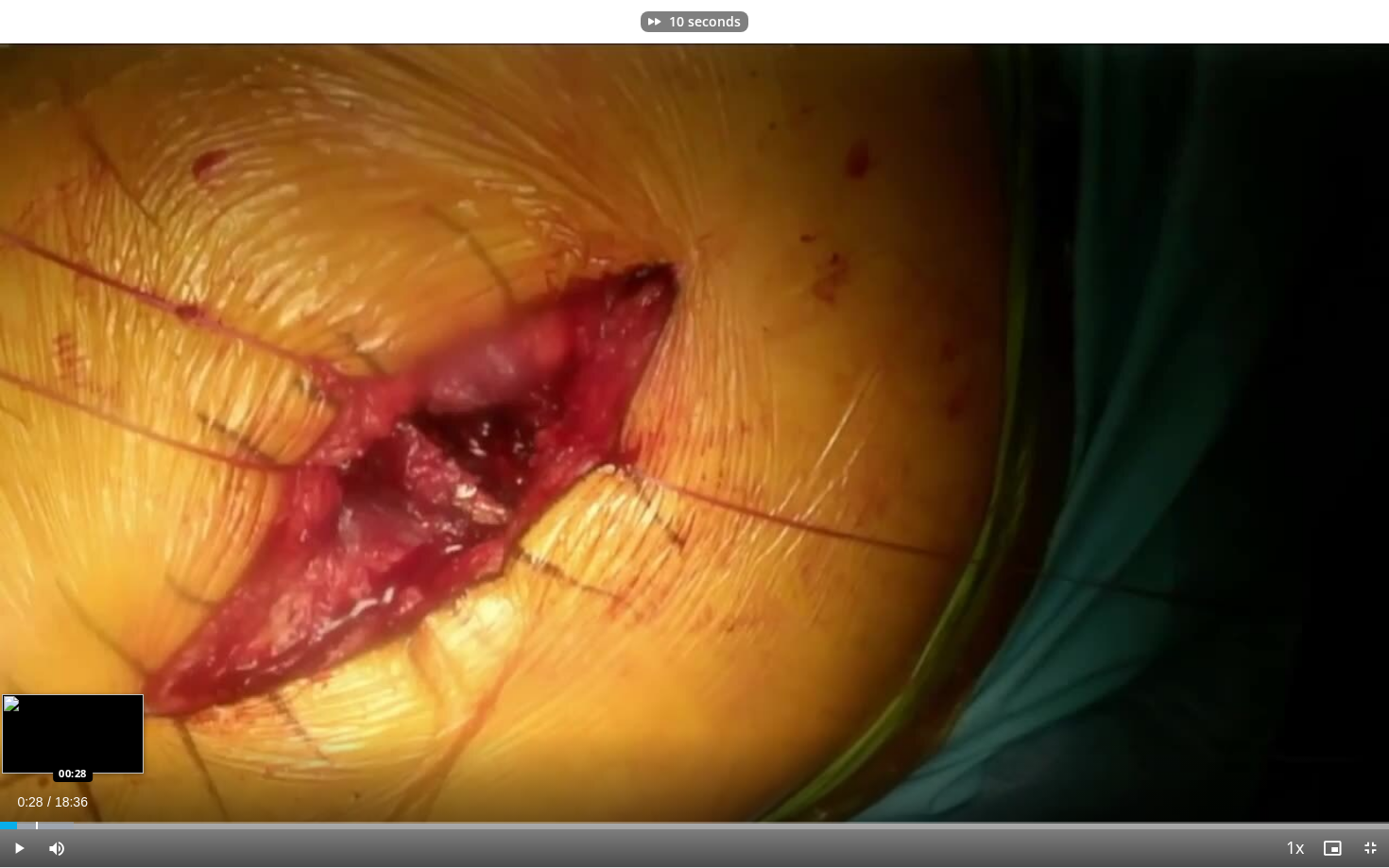 click on "Loaded :  5.33% 00:13 00:28" at bounding box center (694, 820) 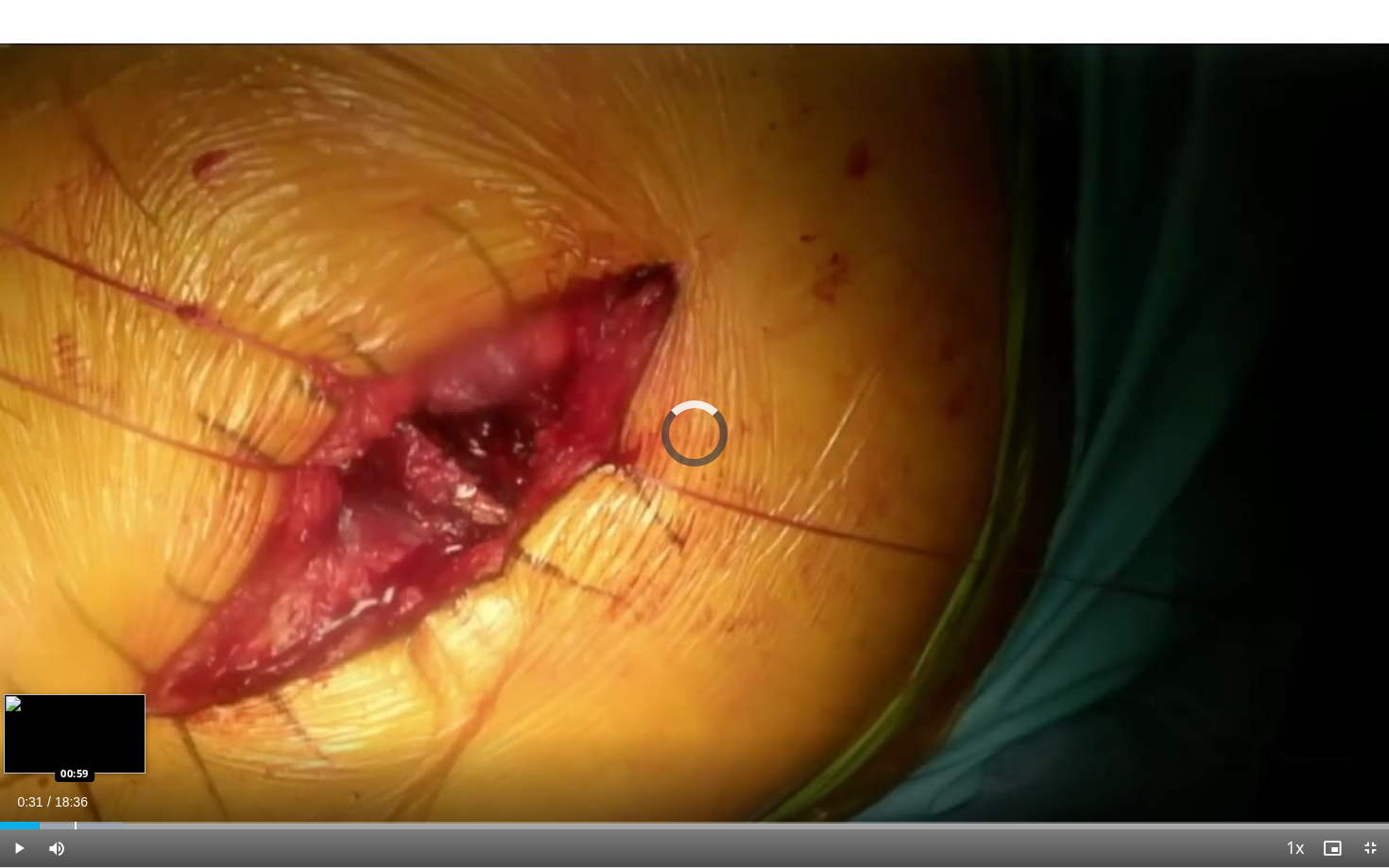 click at bounding box center [76, 825] 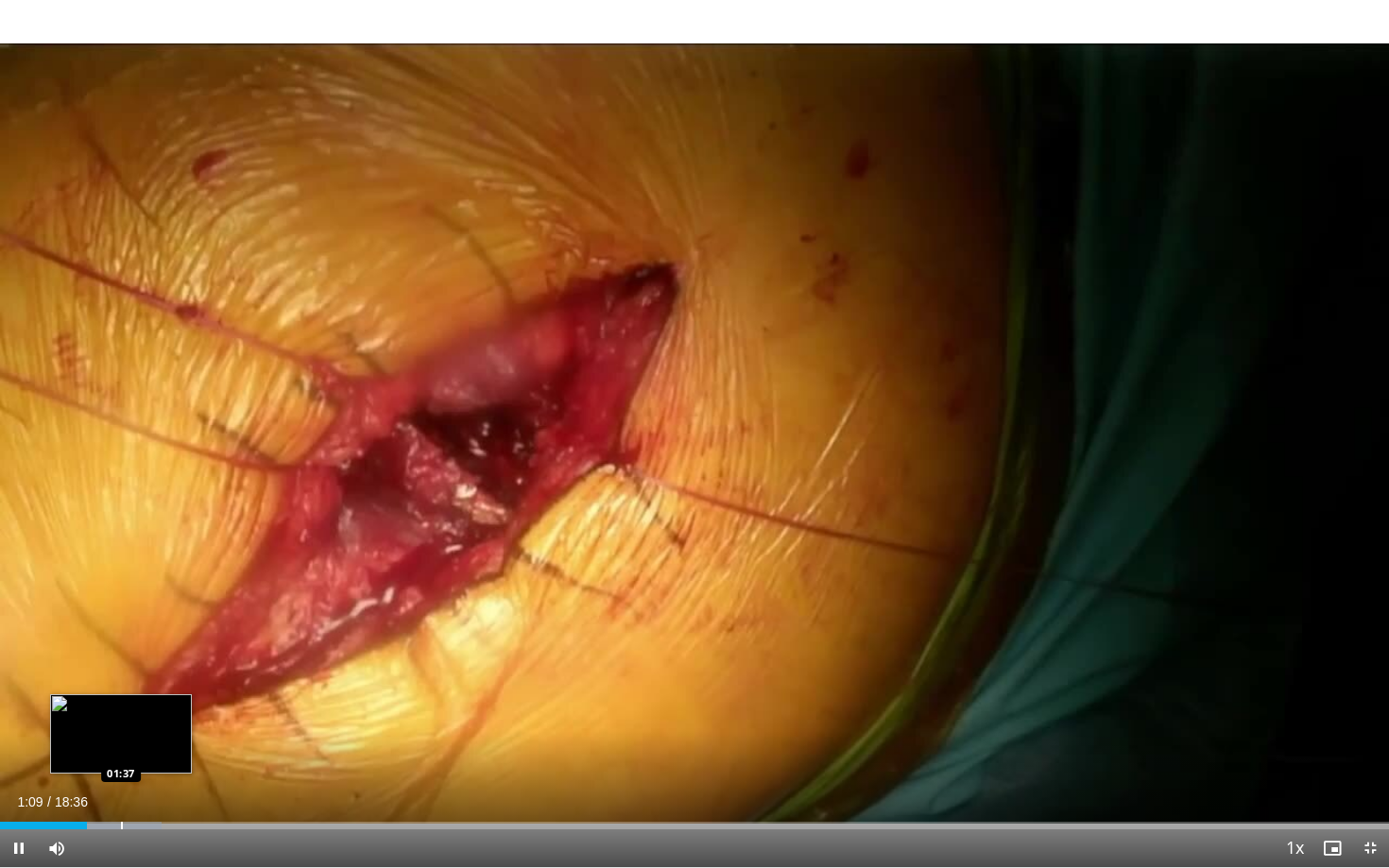 click at bounding box center (122, 825) 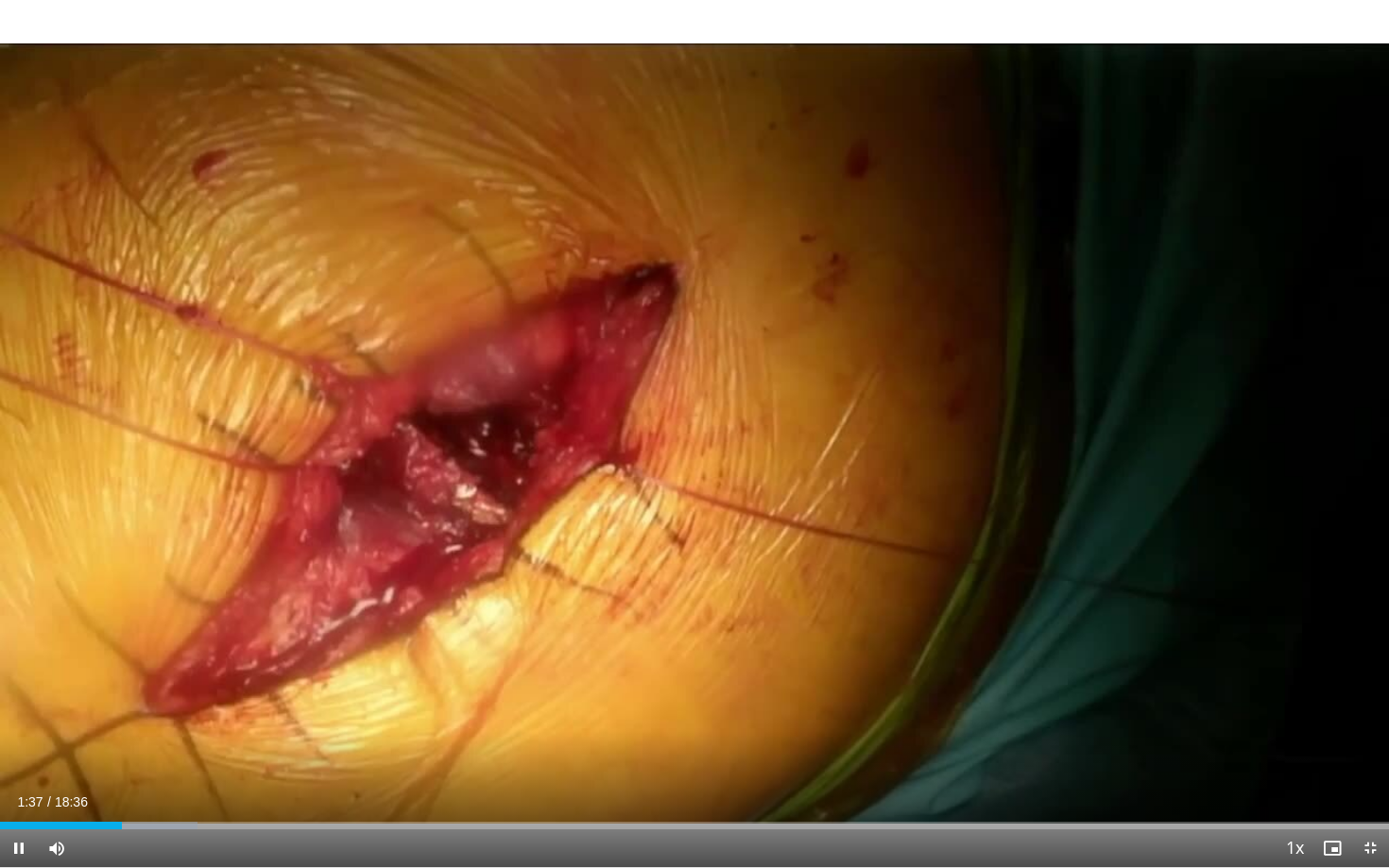 click on "Current Time  1:37 / Duration  18:36 Pause Skip Backward Skip Forward Mute Loaded :  14.21% 01:37 02:08 Stream Type  LIVE Seek to live, currently behind live LIVE   1x Playback Rate 0.5x 0.75x 1x , selected 1.25x 1.5x 1.75x 2x Chapters Chapters Descriptions descriptions off , selected Captions captions settings , opens captions settings dialog captions off , selected Audio Track en (Main) , selected Exit Fullscreen Enable picture-in-picture mode" at bounding box center [694, 848] 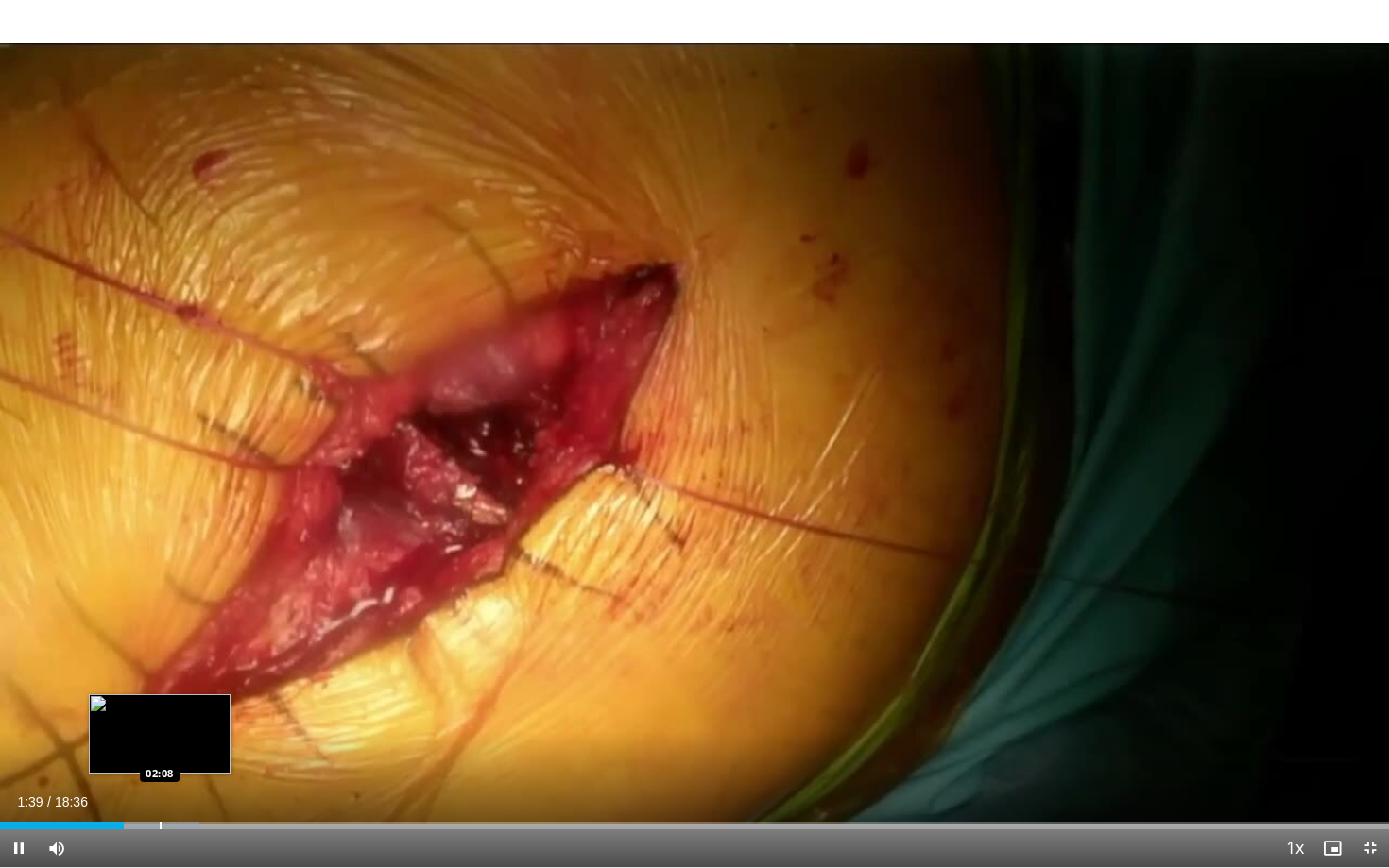 click on "Loaded :  14.35% 01:39 02:08" at bounding box center (694, 820) 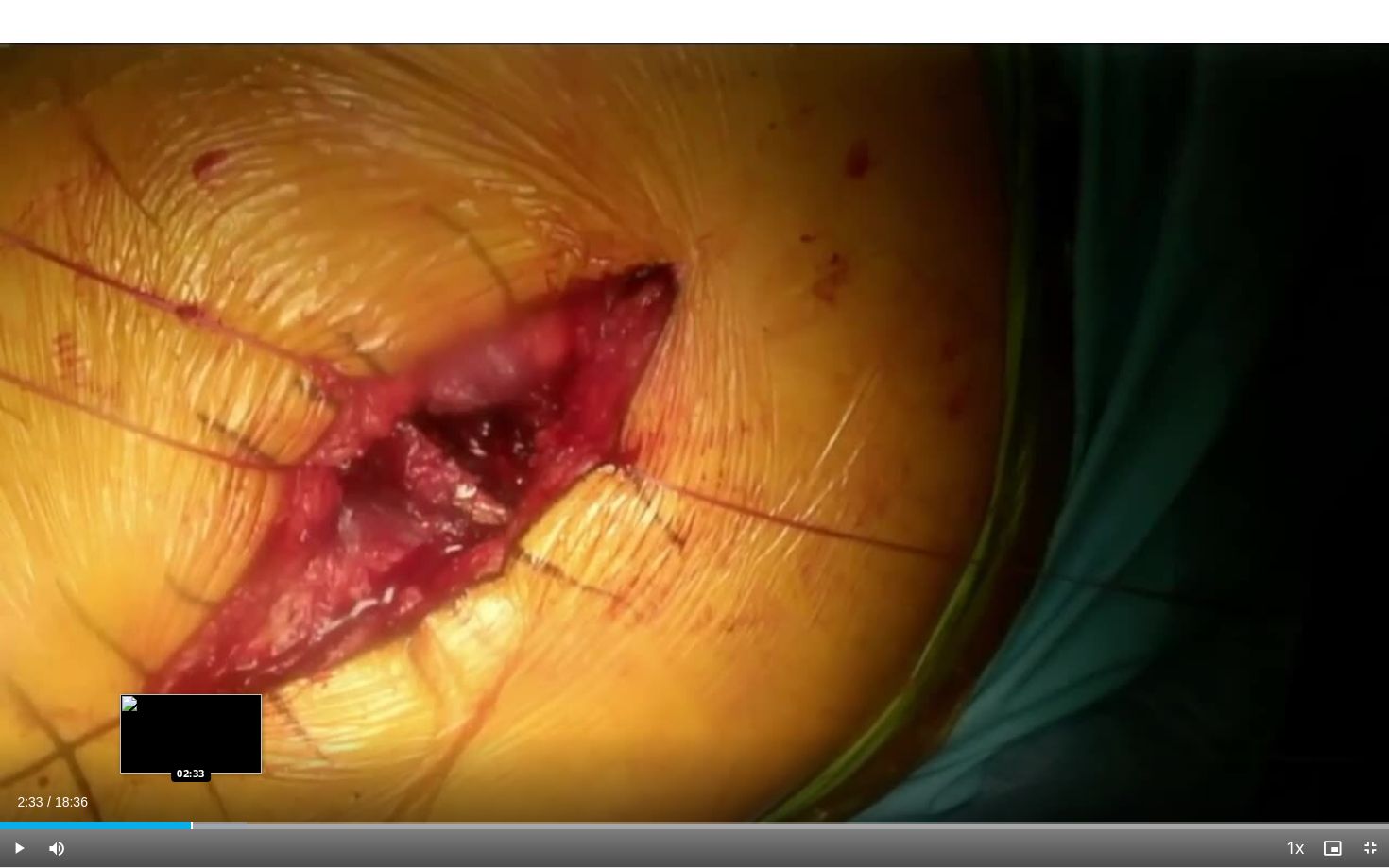 click on "Loaded :  17.77% 02:33 02:33" at bounding box center (694, 820) 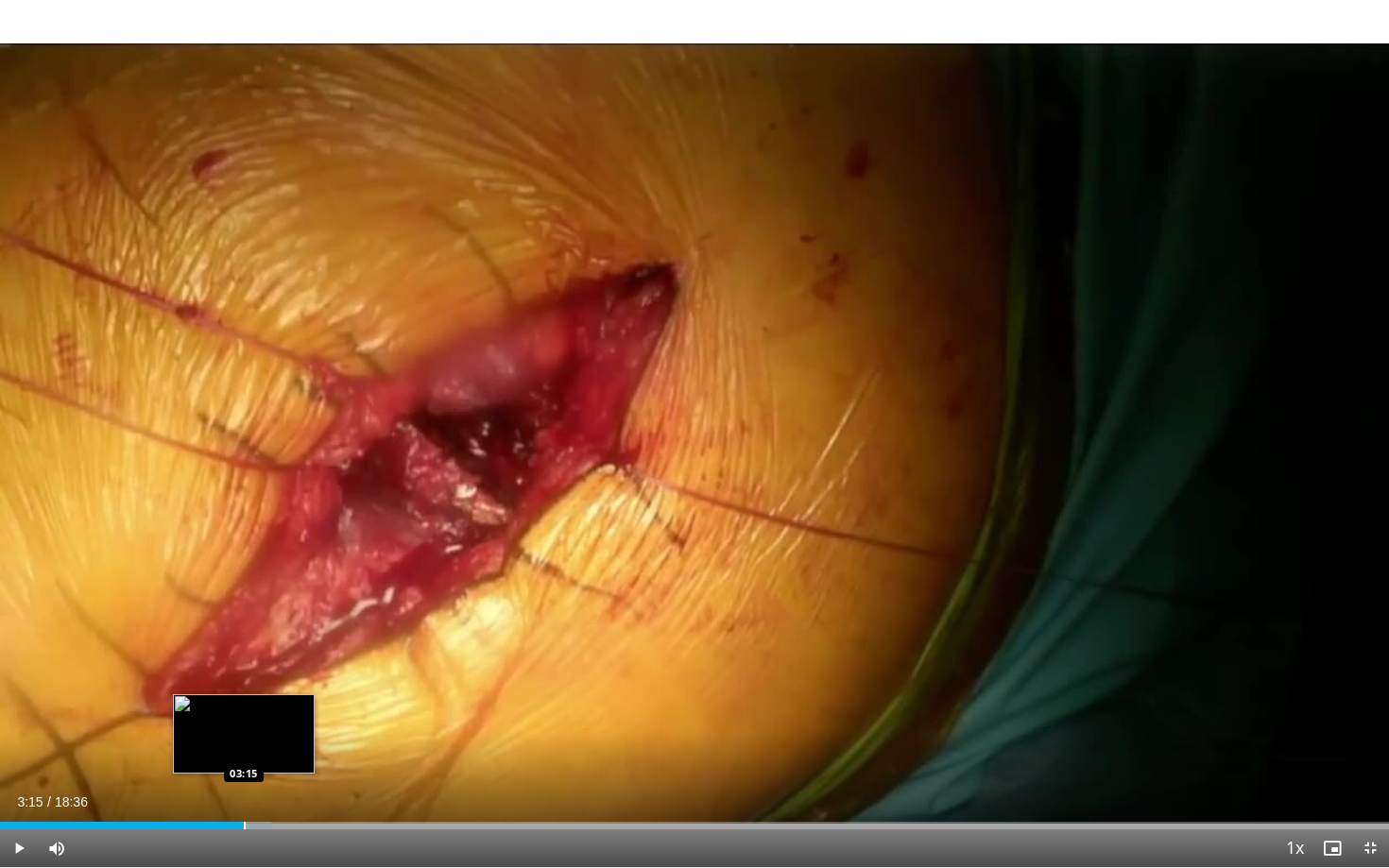 click on "Loaded :  19.55% 03:15 03:15" at bounding box center (694, 820) 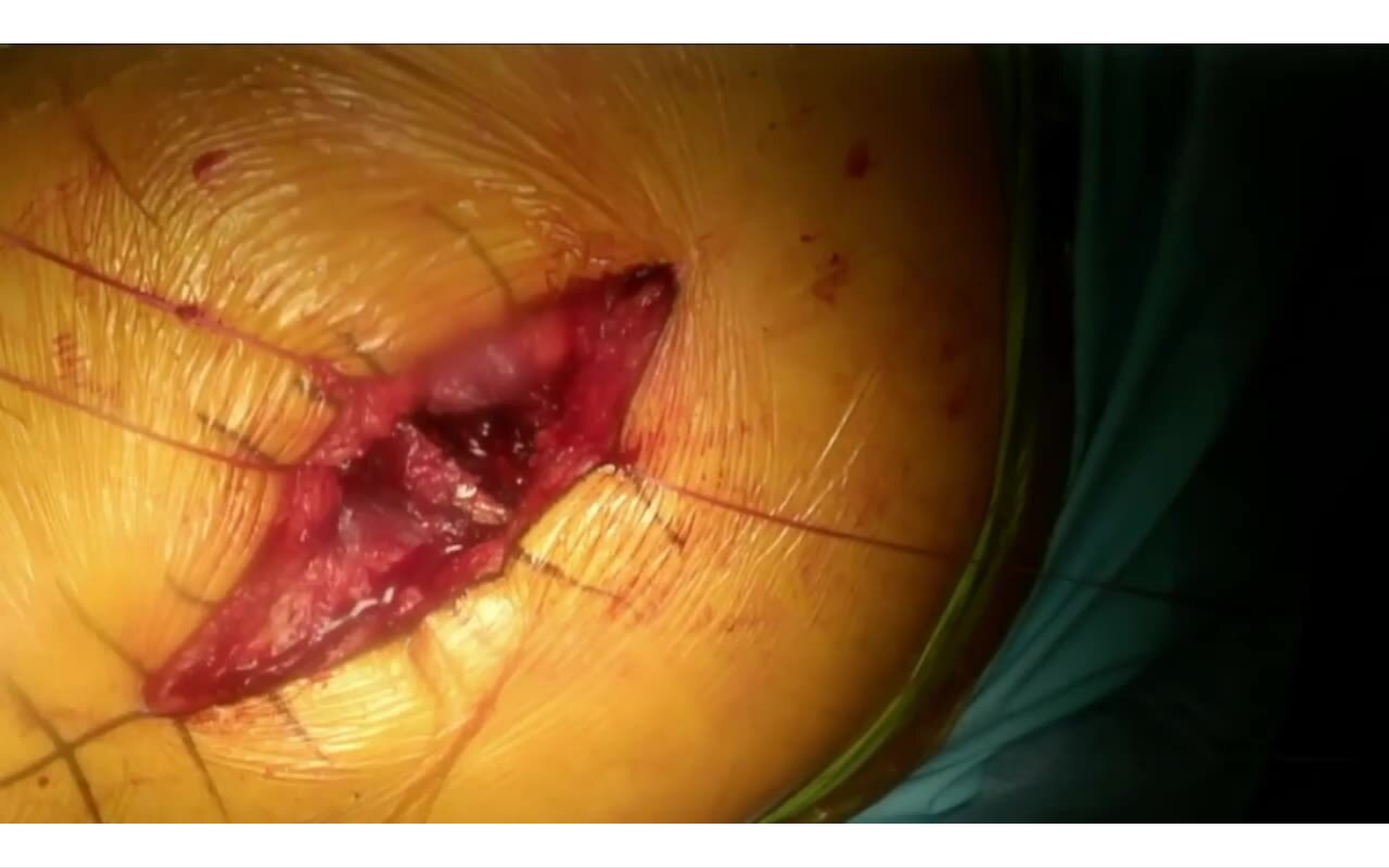 click on "Loaded :  23.10% 03:17 03:15" at bounding box center (694, 858) 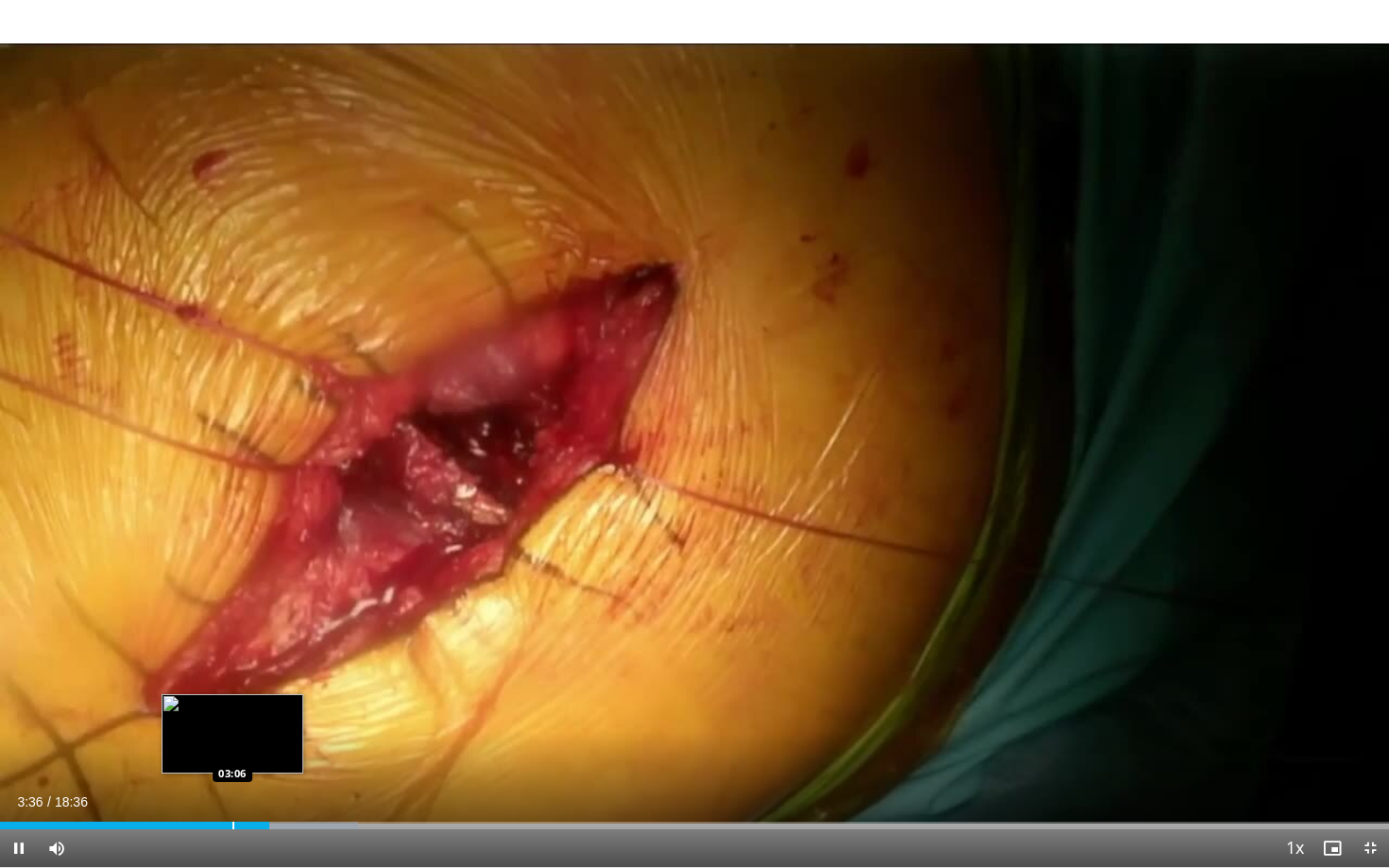 click at bounding box center [233, 825] 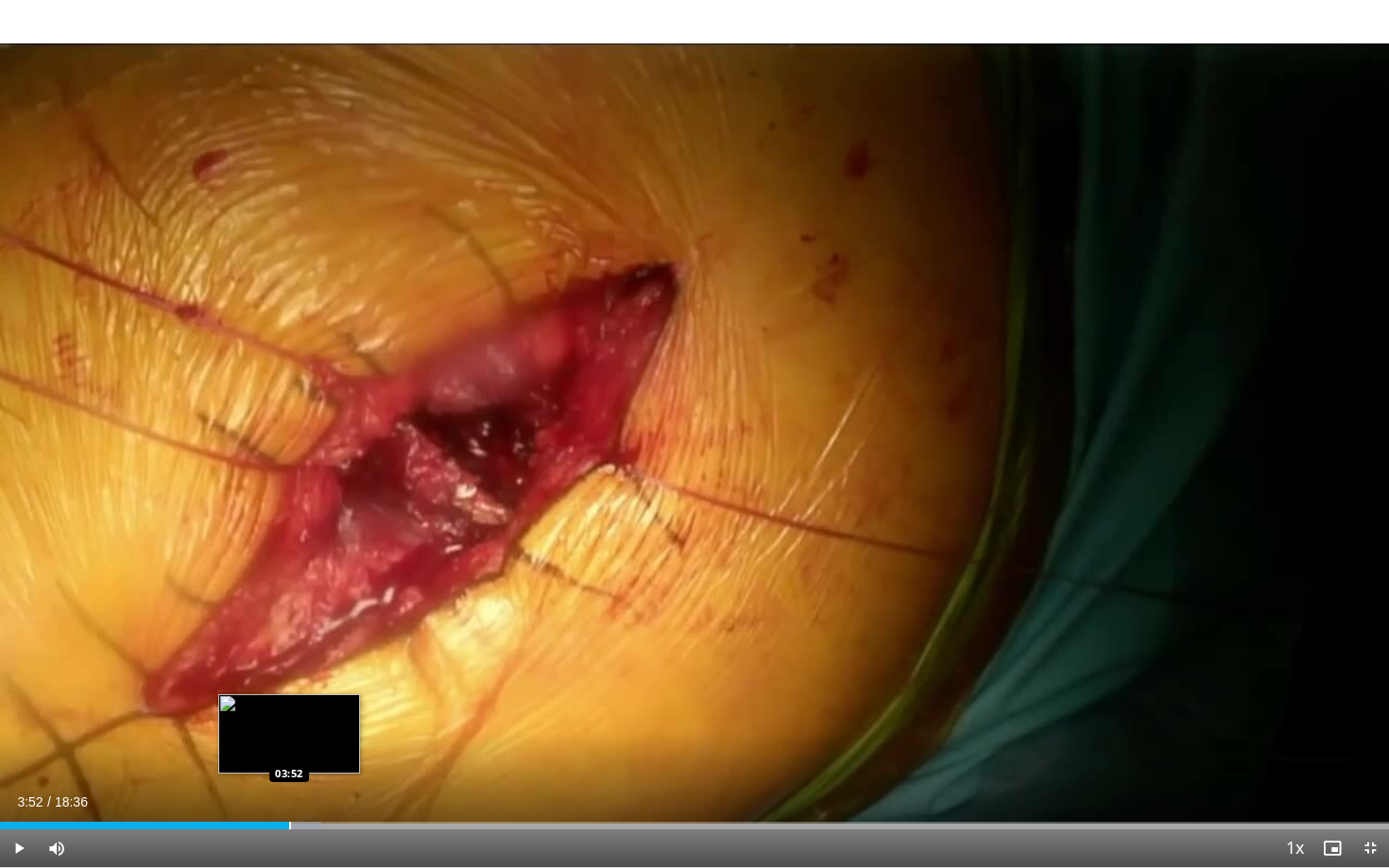 click at bounding box center [290, 825] 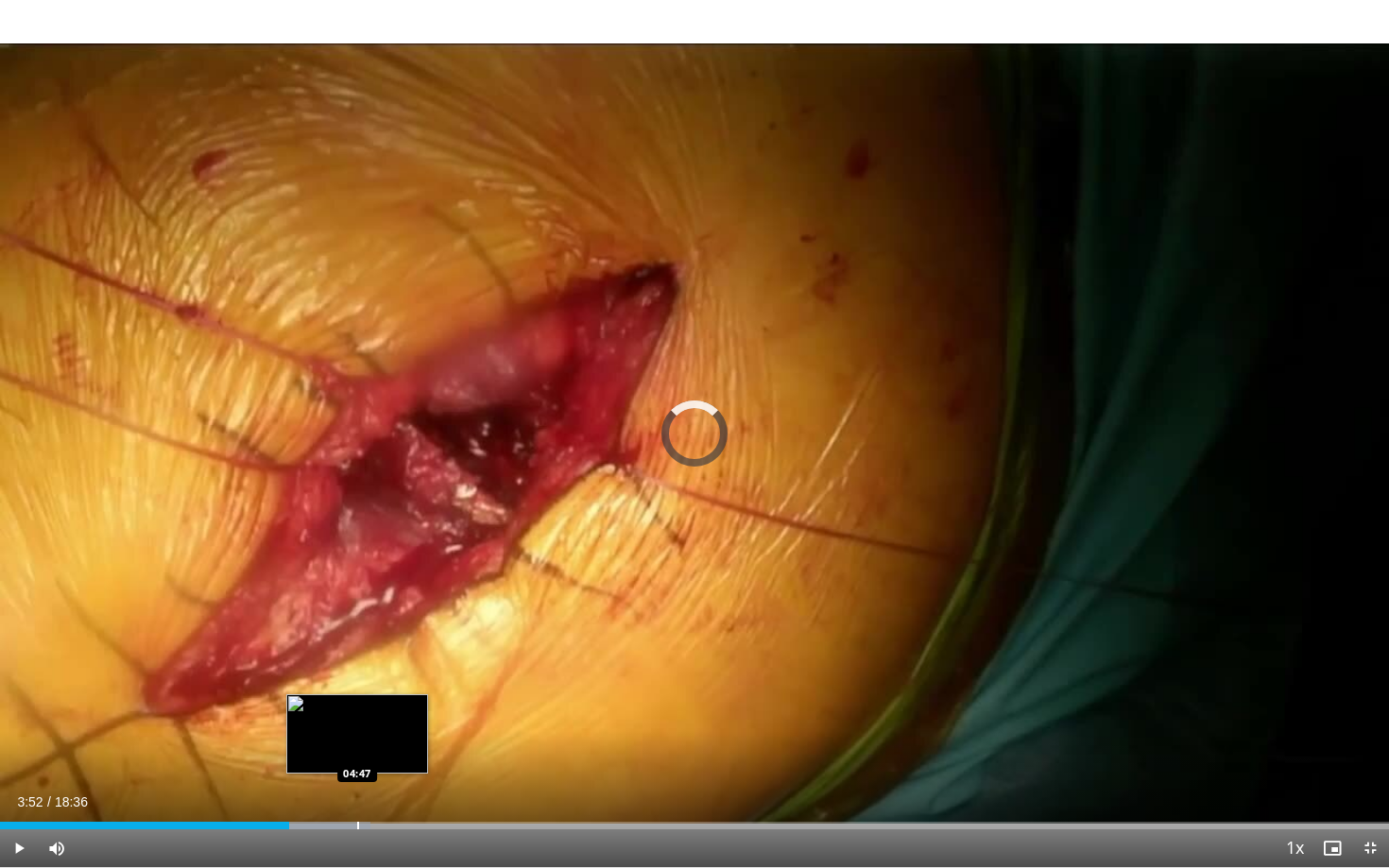 click on "Loaded :  26.65% 03:52 04:47" at bounding box center [694, 820] 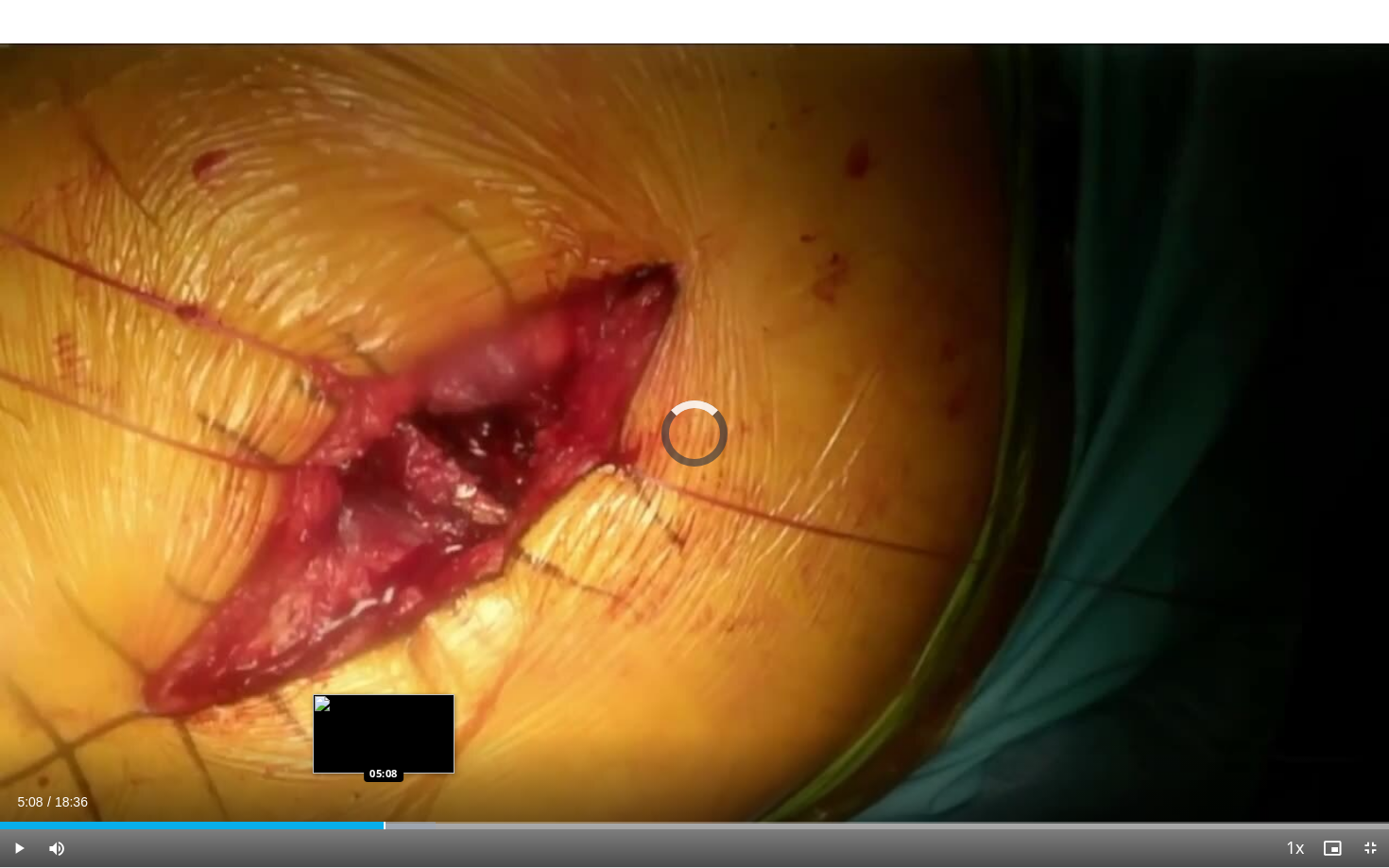 click at bounding box center (385, 825) 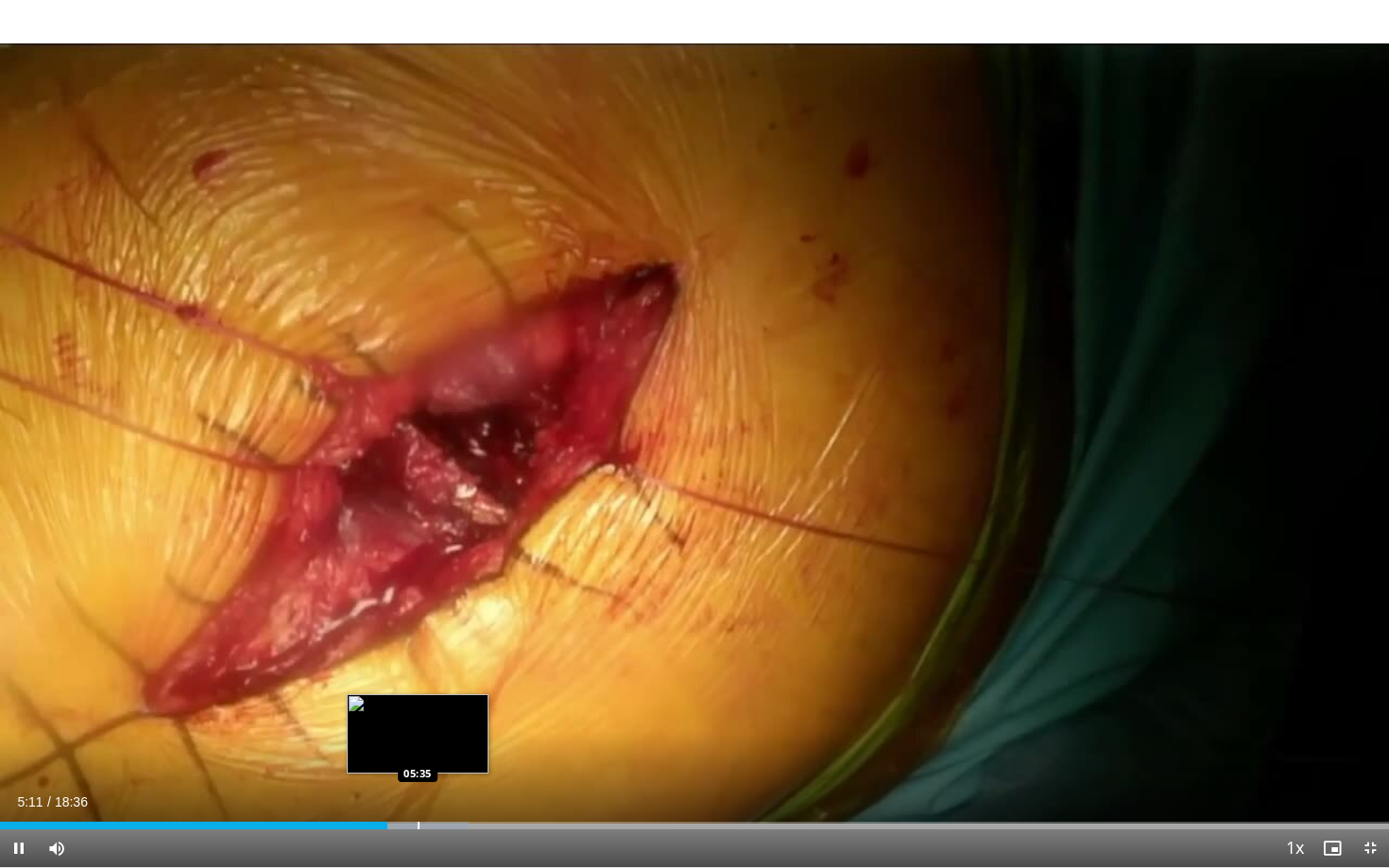 click at bounding box center [419, 825] 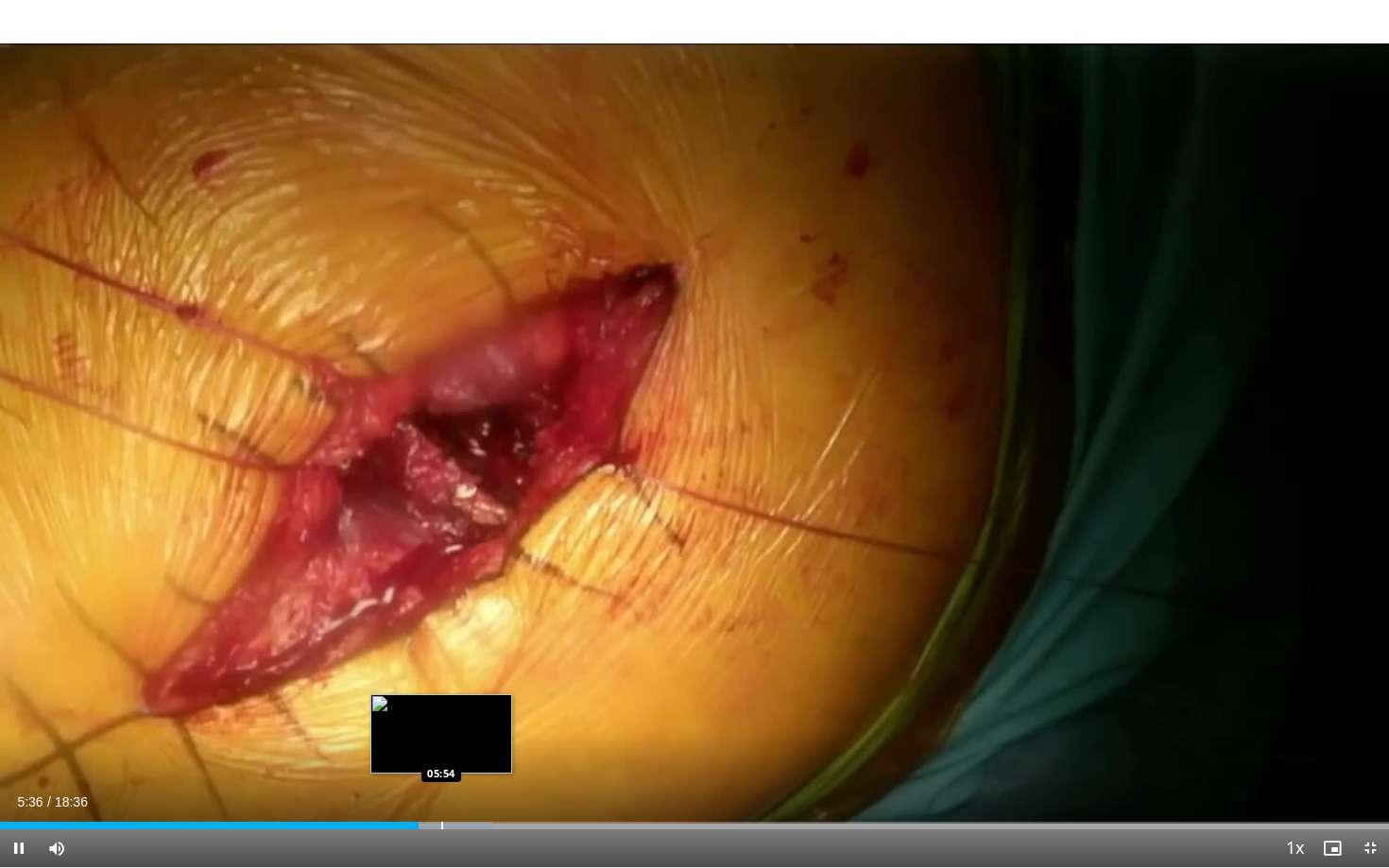 click at bounding box center [442, 825] 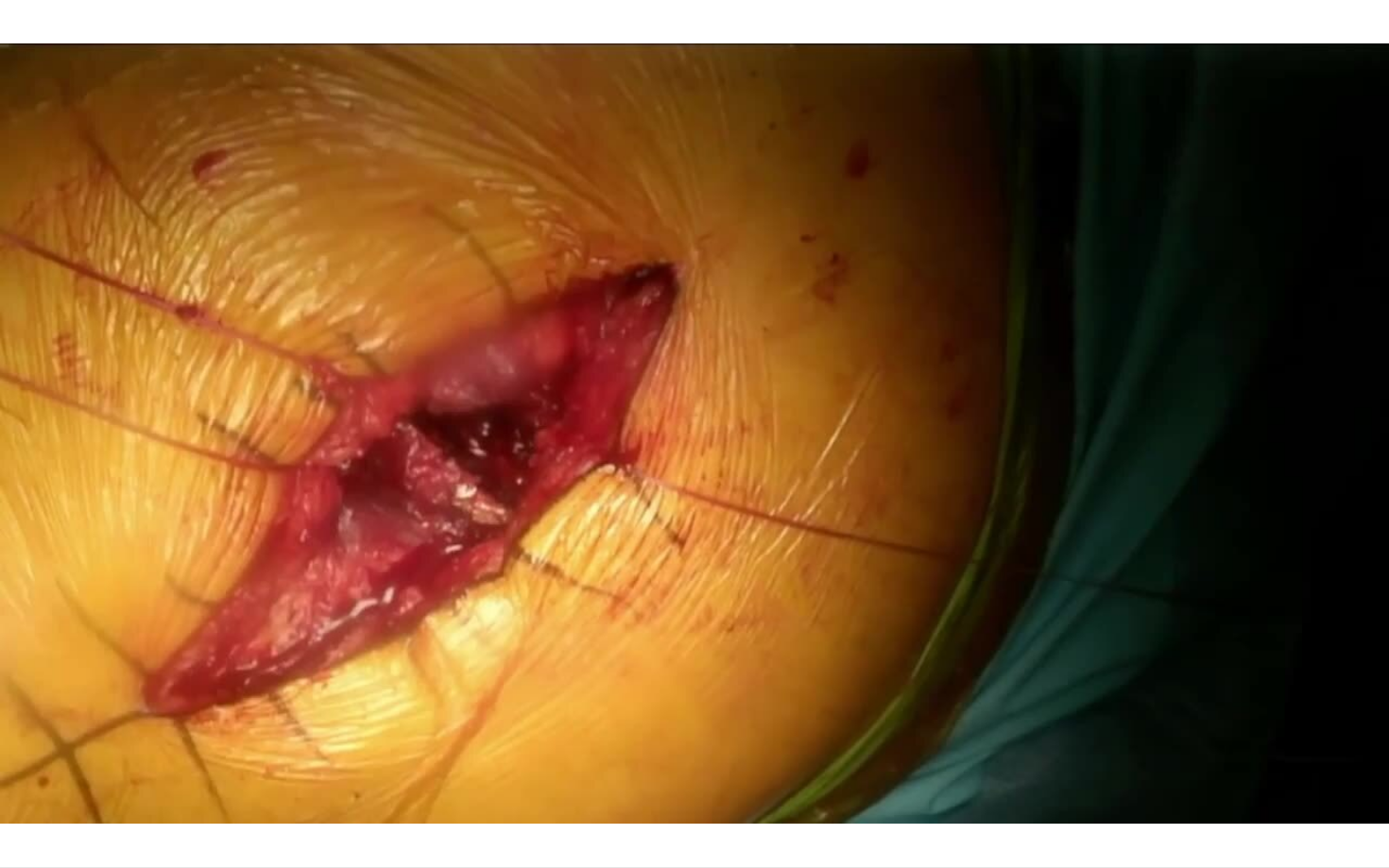 click on "10 seconds
Tap to unmute" at bounding box center (694, 434) 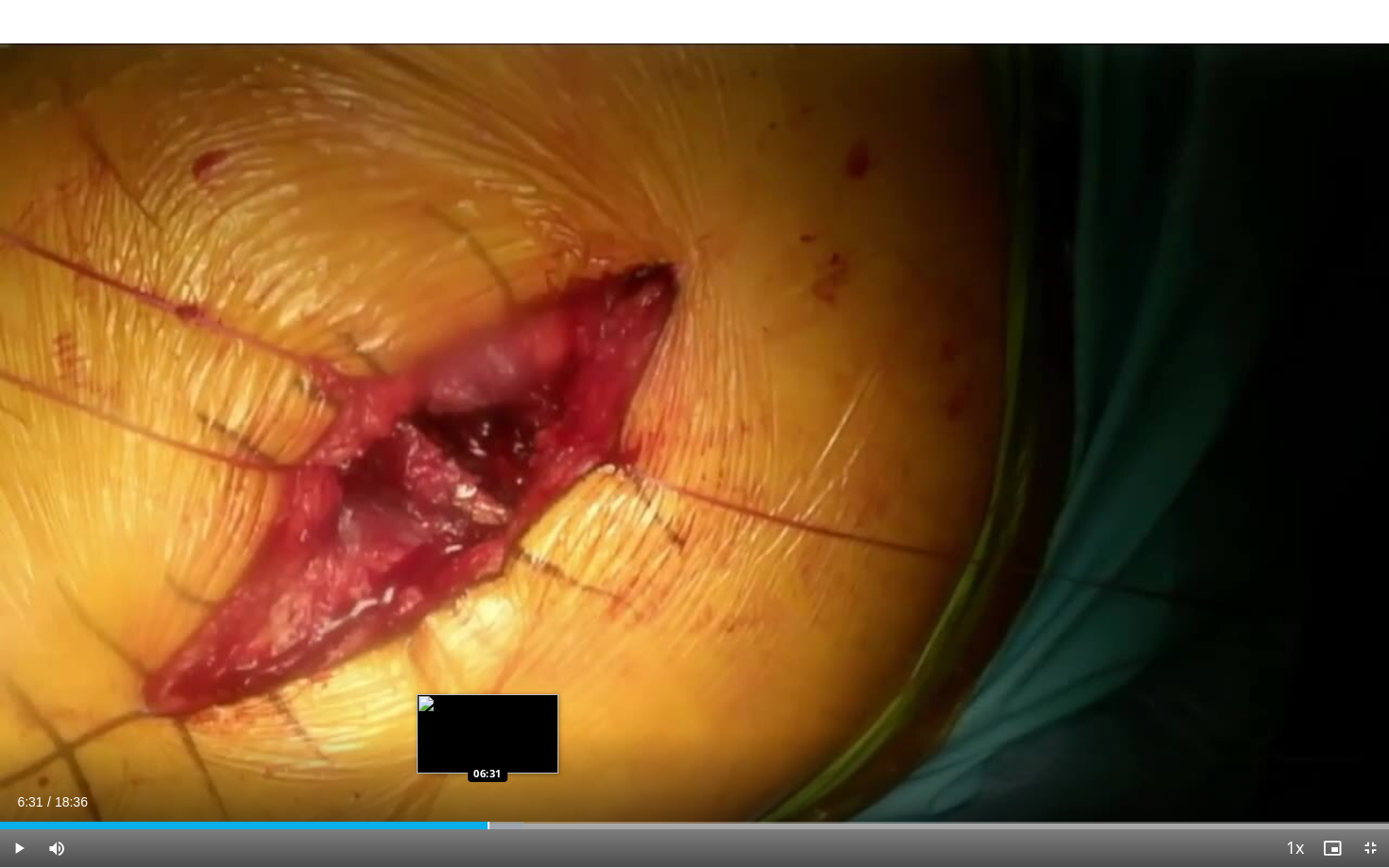 click on "Loaded :  37.66% 06:31 06:31" at bounding box center (694, 820) 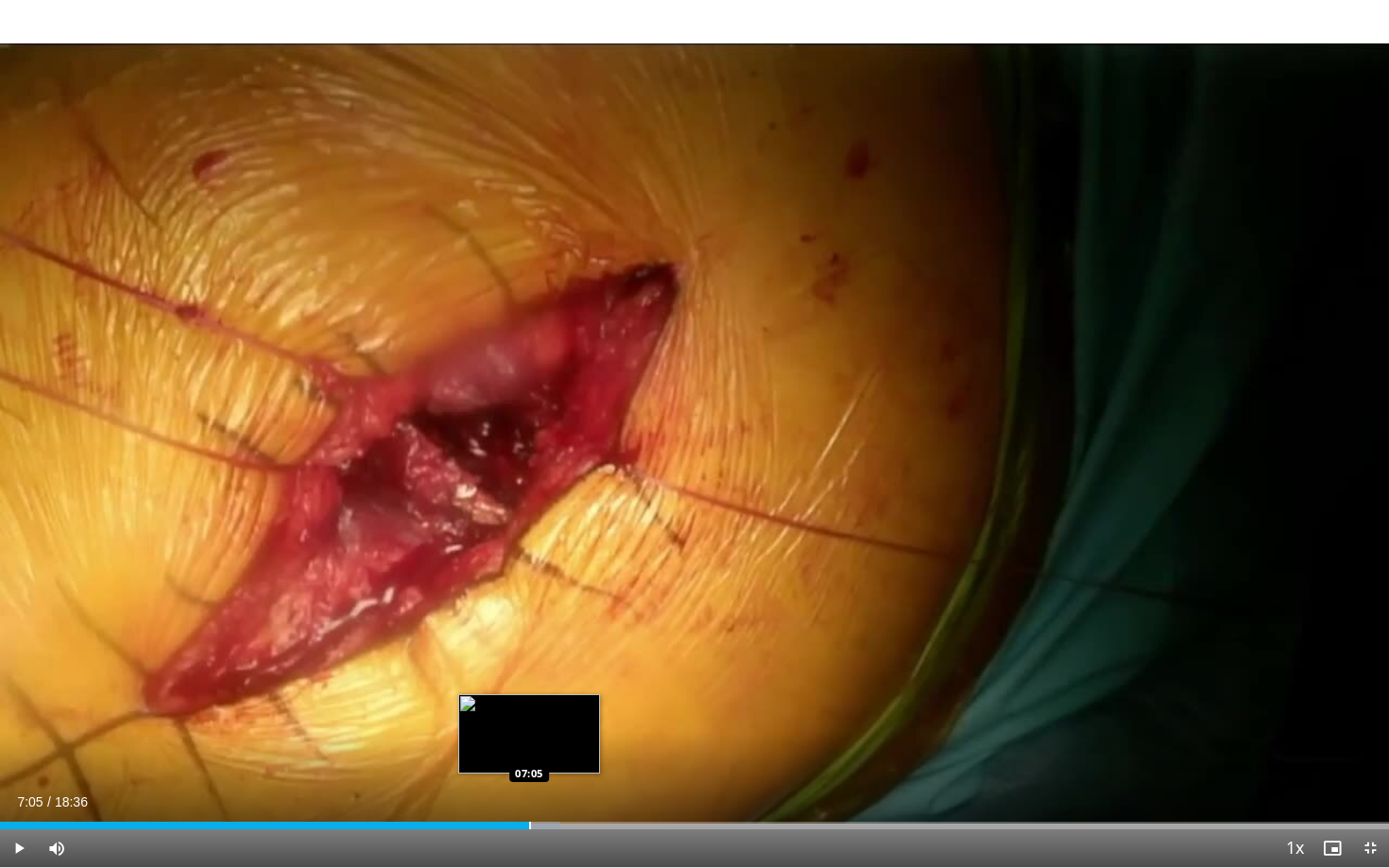 click on "Loaded :  40.35% 07:05 07:05" at bounding box center [694, 820] 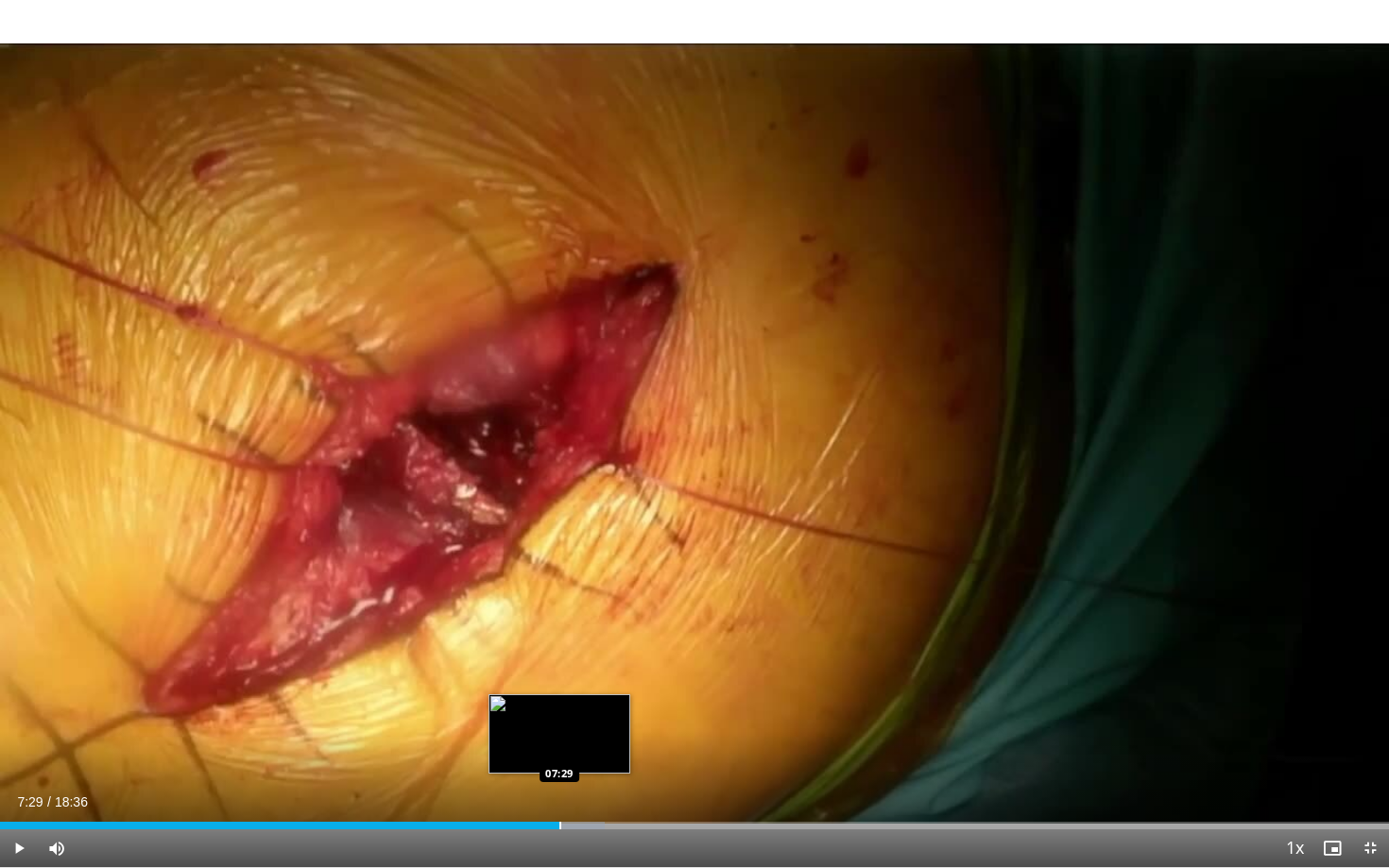 click on "Loaded :  43.54% 07:29 07:29" at bounding box center (694, 820) 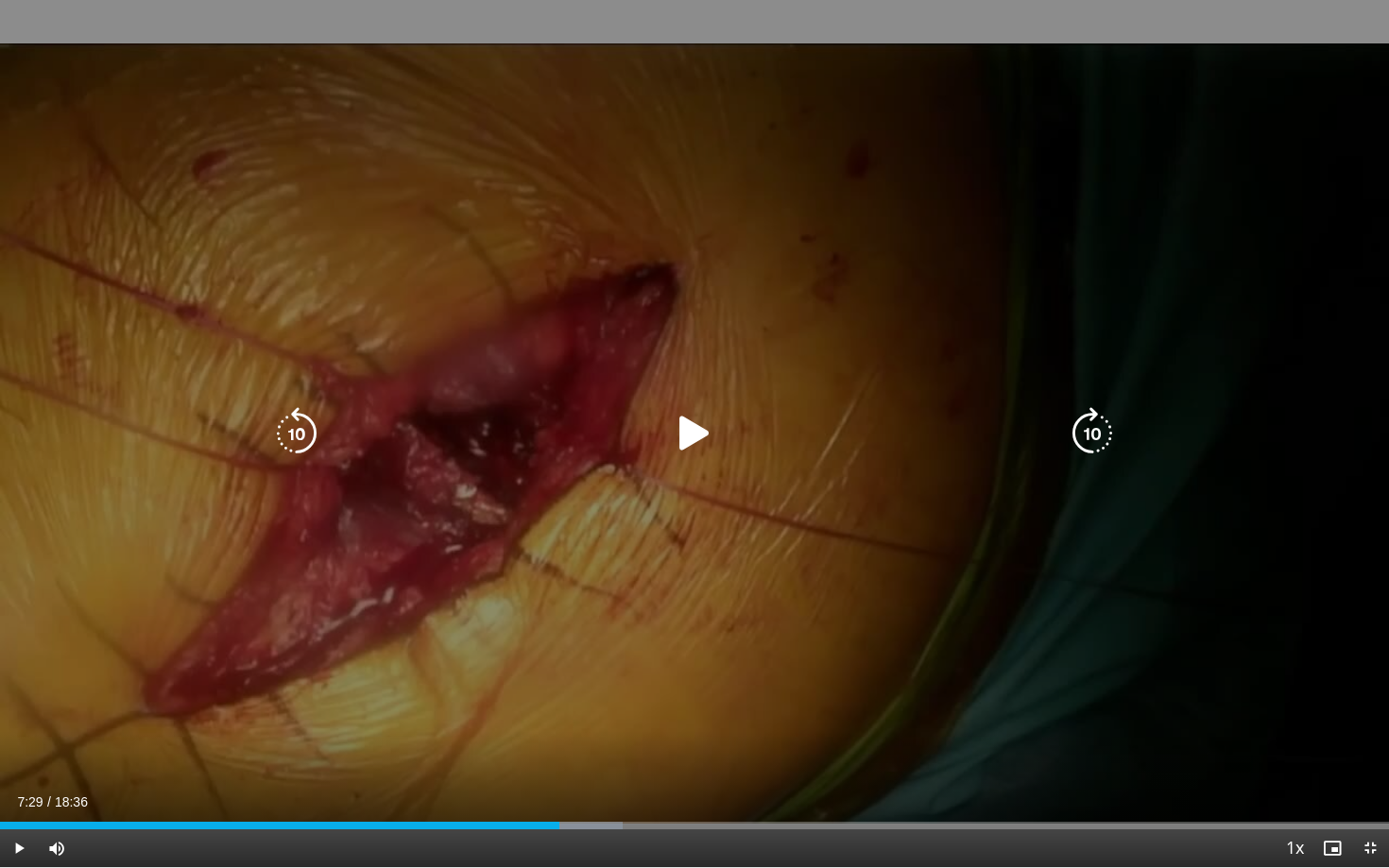 click on "10 seconds
Tap to unmute" at bounding box center (694, 434) 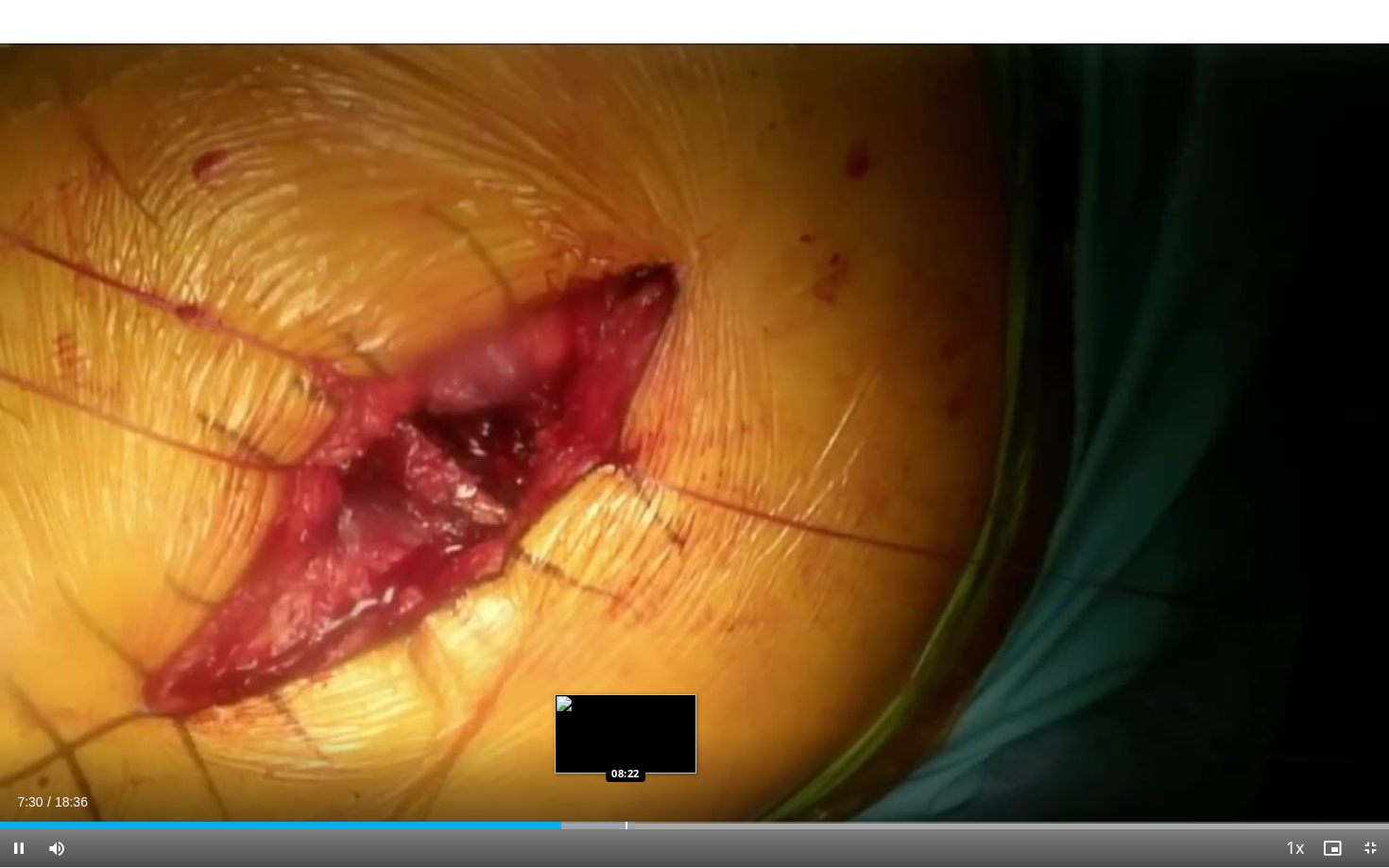 click at bounding box center (626, 825) 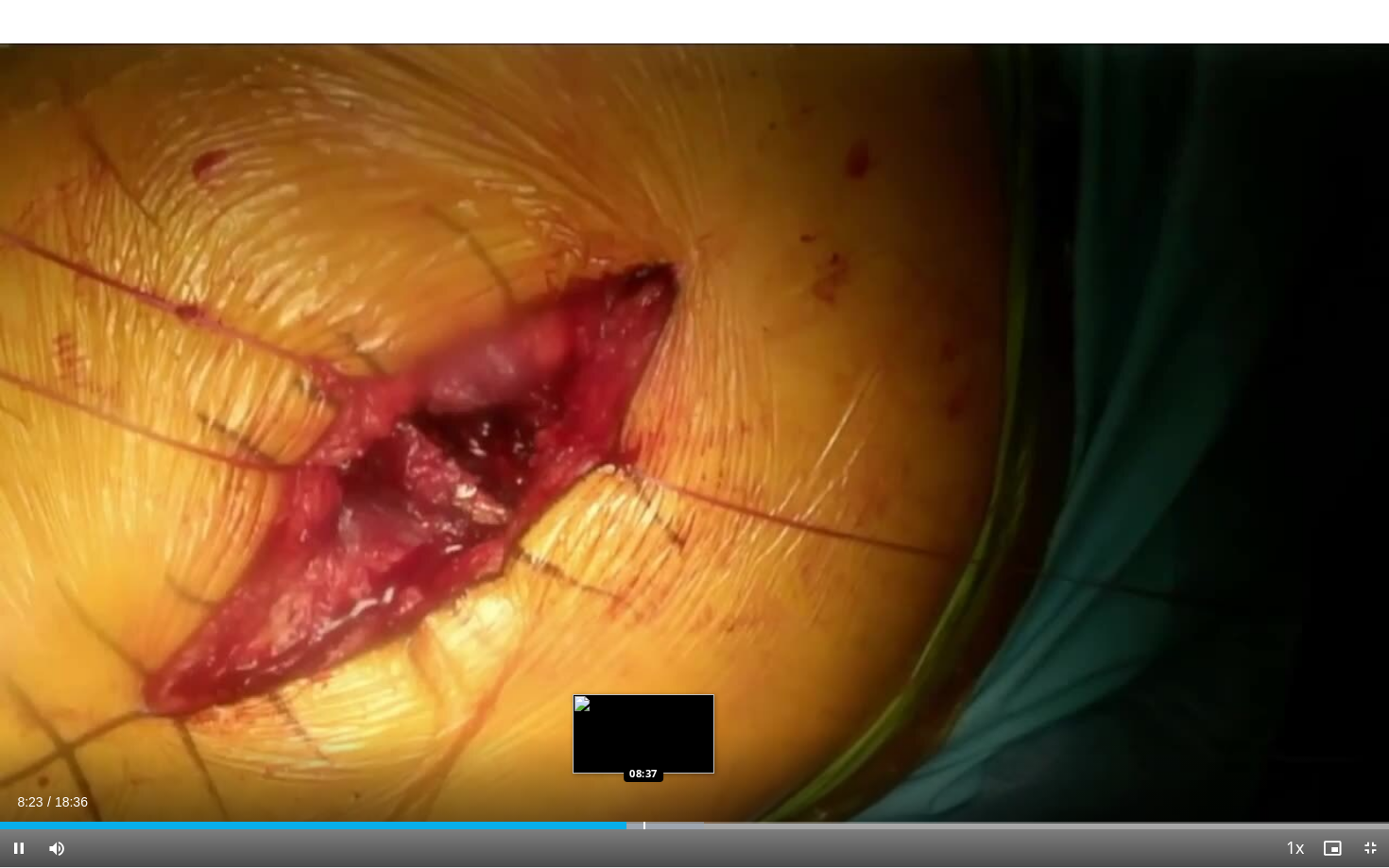 click at bounding box center [644, 825] 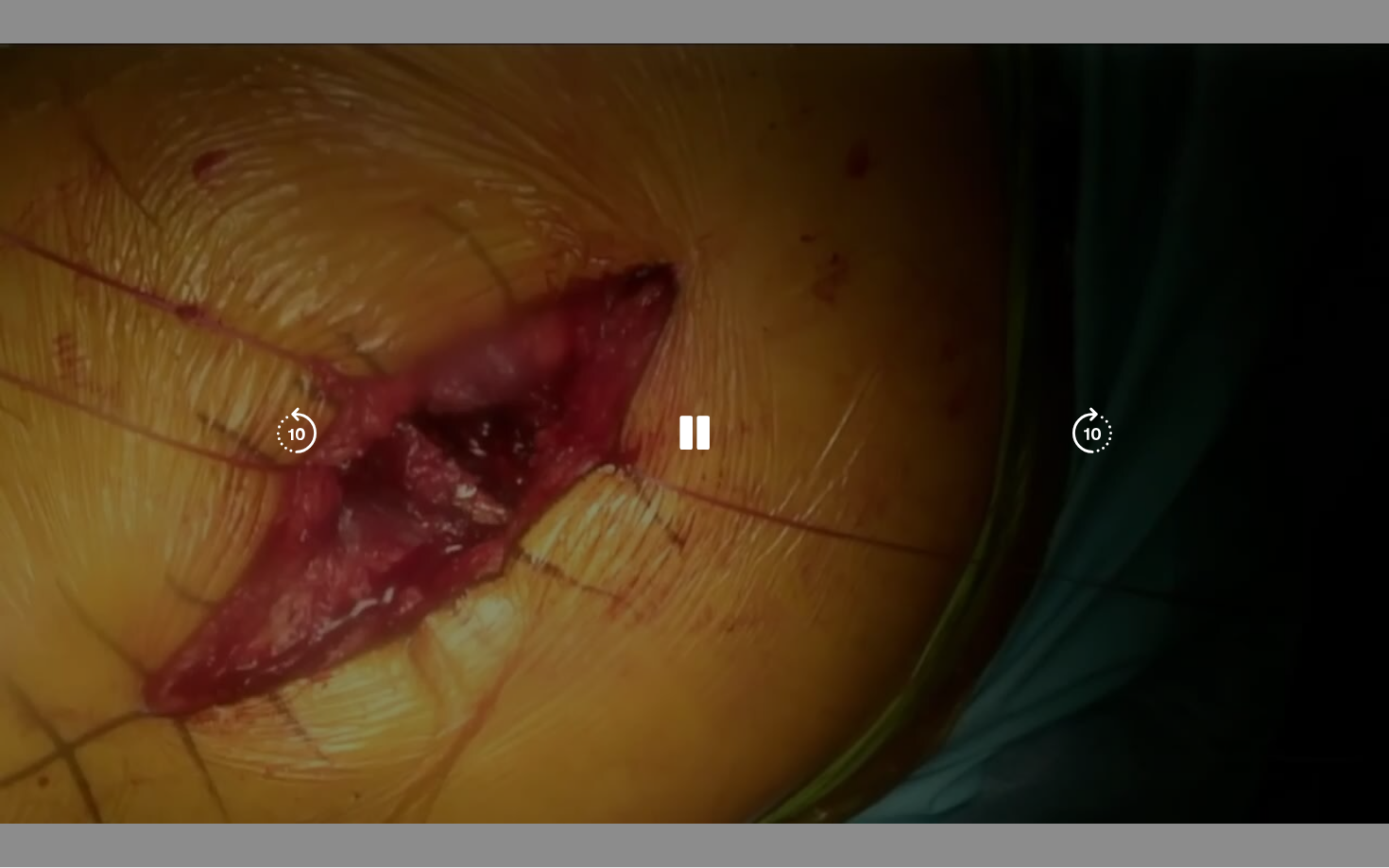 click on "**********" at bounding box center [694, 434] 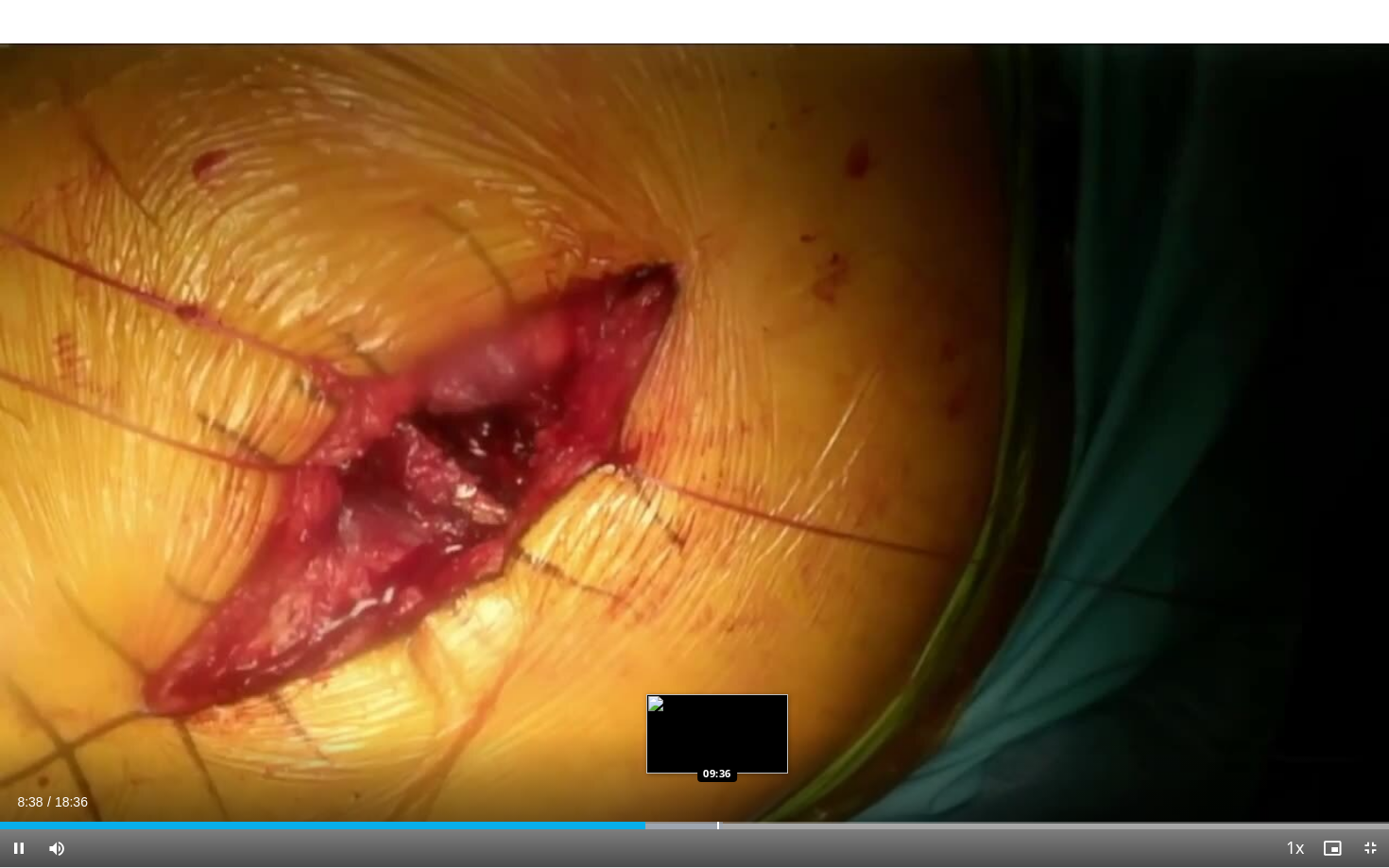 click on "Loaded :  52.01% 08:38 09:36" at bounding box center (694, 820) 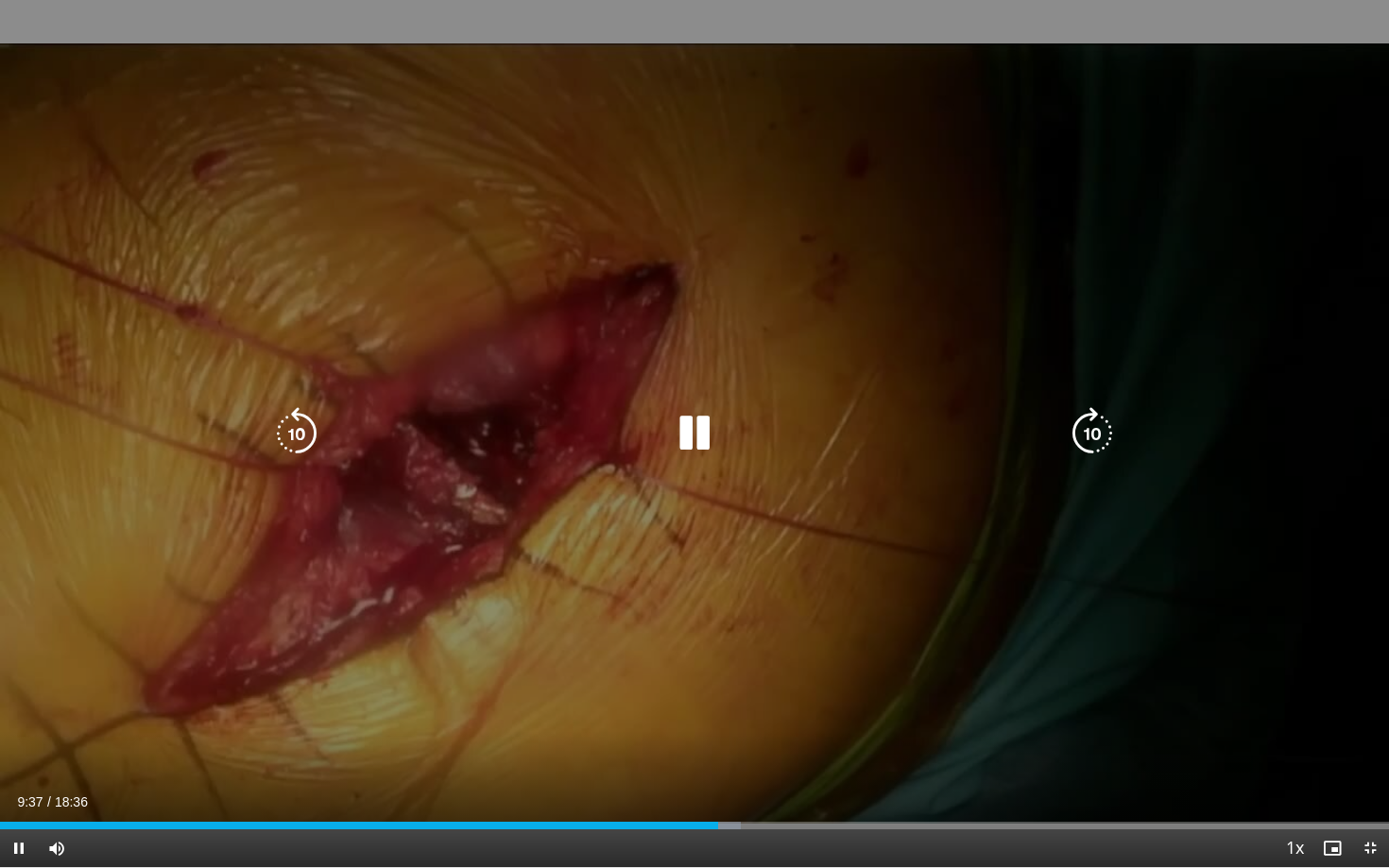 click on "Loaded :  53.32% 09:37 09:36" at bounding box center [694, 820] 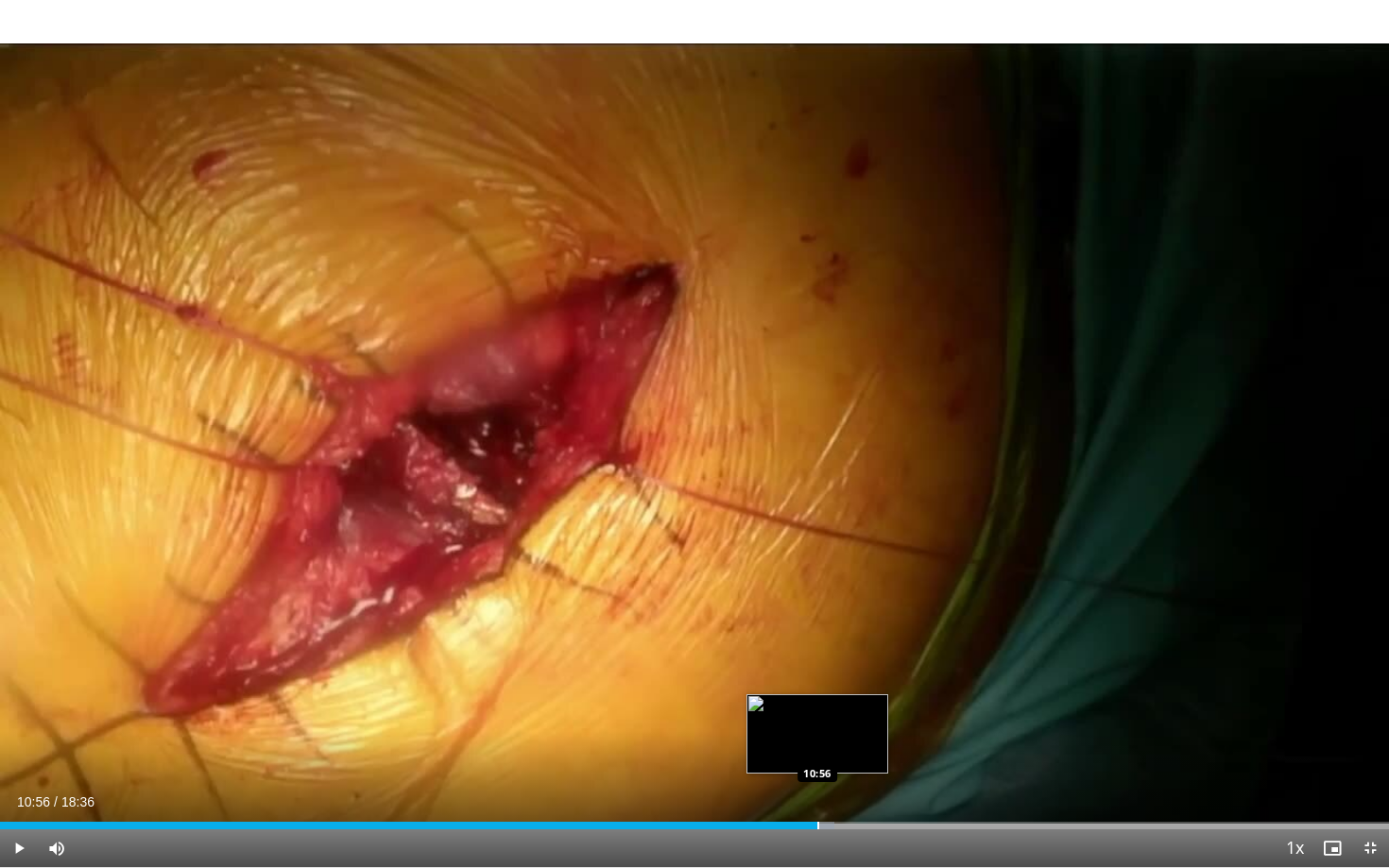 click at bounding box center [818, 825] 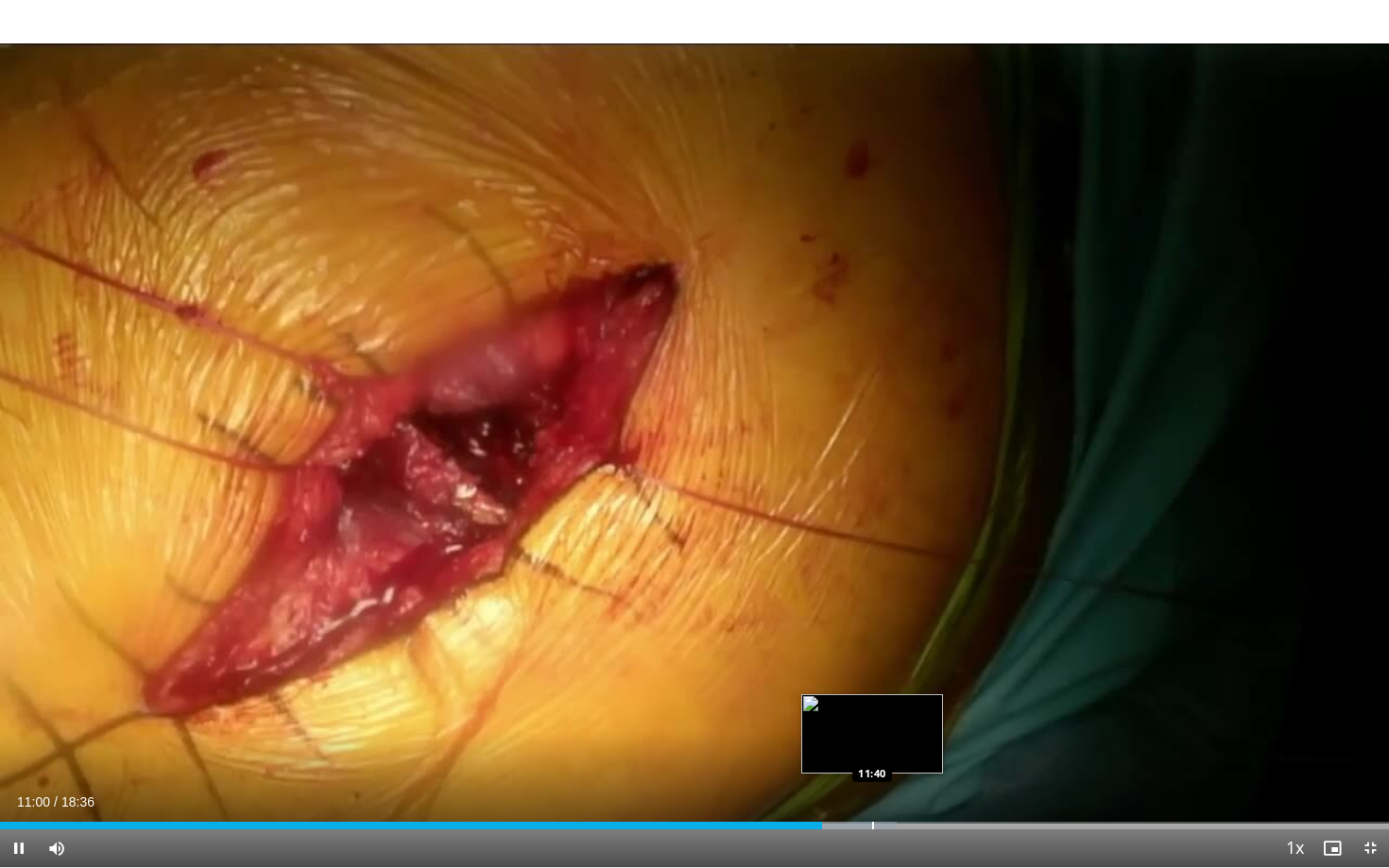 click on "Loaded :  64.57% 11:00 11:40" at bounding box center [694, 820] 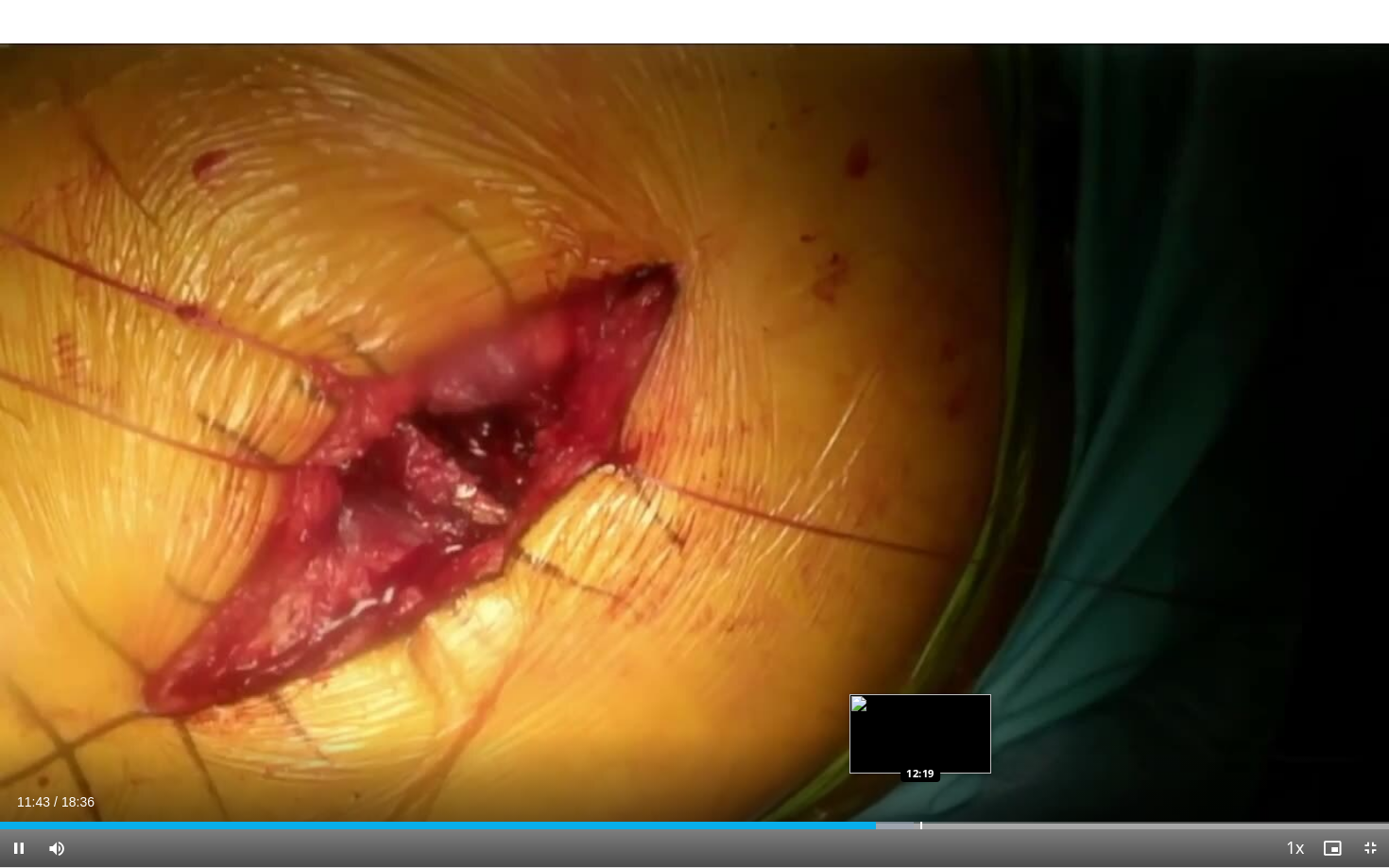 click at bounding box center [921, 825] 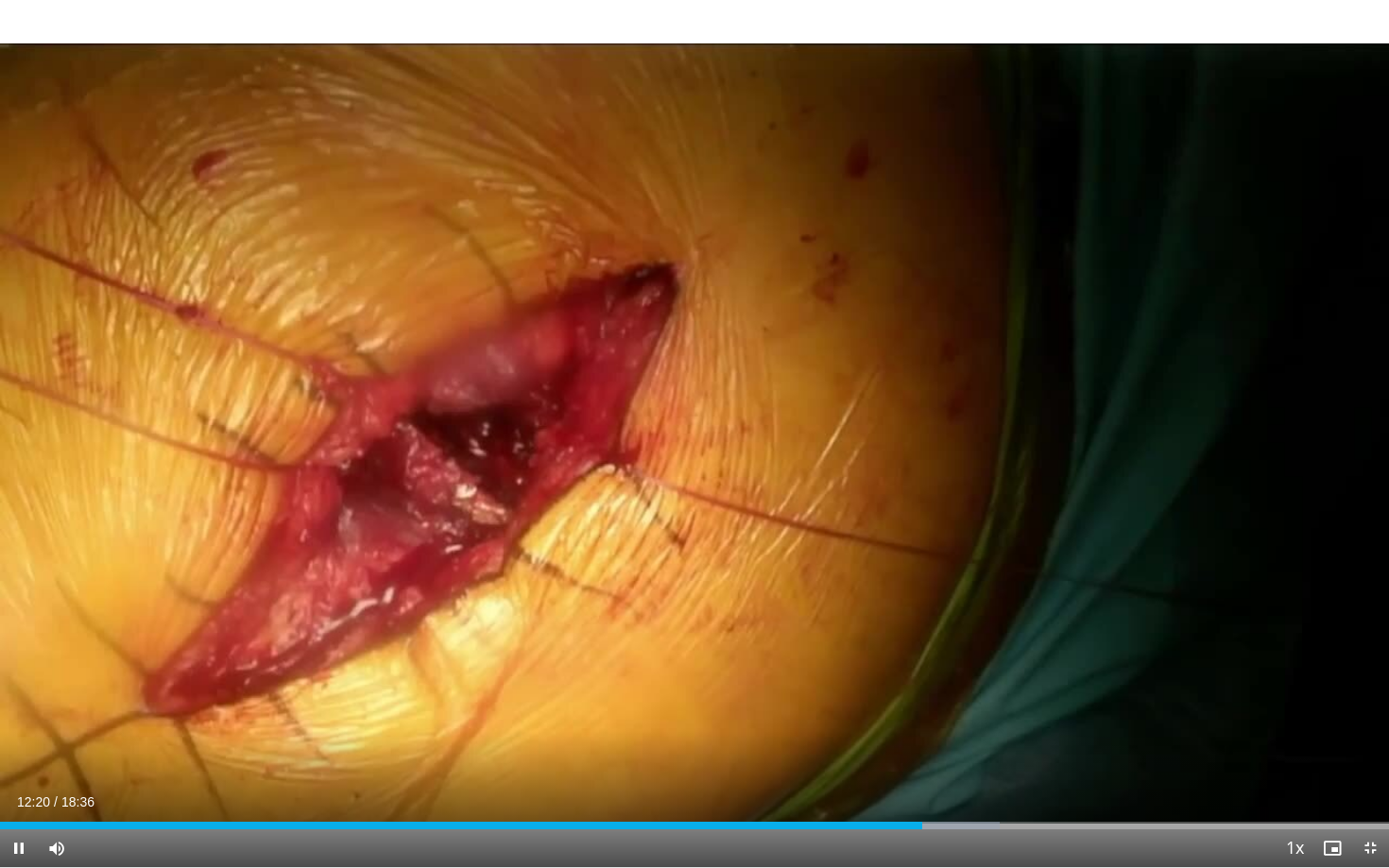 click on "Current Time  12:20 / Duration  18:36 Pause Skip Backward Skip Forward Mute Loaded :  71.98% 12:21 12:07 Stream Type  LIVE Seek to live, currently behind live LIVE   1x Playback Rate 0.5x 0.75x 1x , selected 1.25x 1.5x 1.75x 2x Chapters Chapters Descriptions descriptions off , selected Captions captions settings , opens captions settings dialog captions off , selected Audio Track en (Main) , selected Exit Fullscreen Enable picture-in-picture mode" at bounding box center [694, 848] 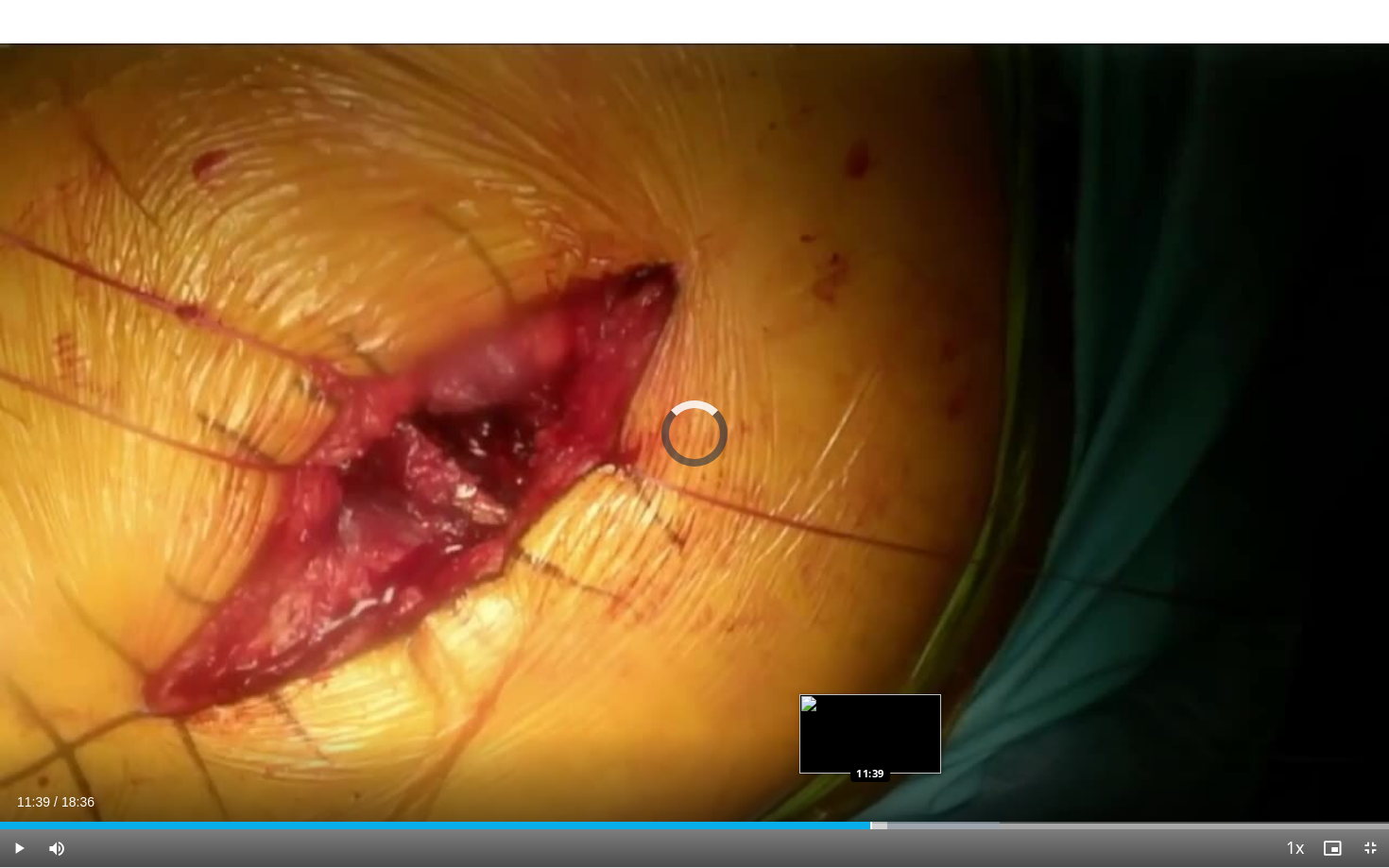 click at bounding box center (871, 825) 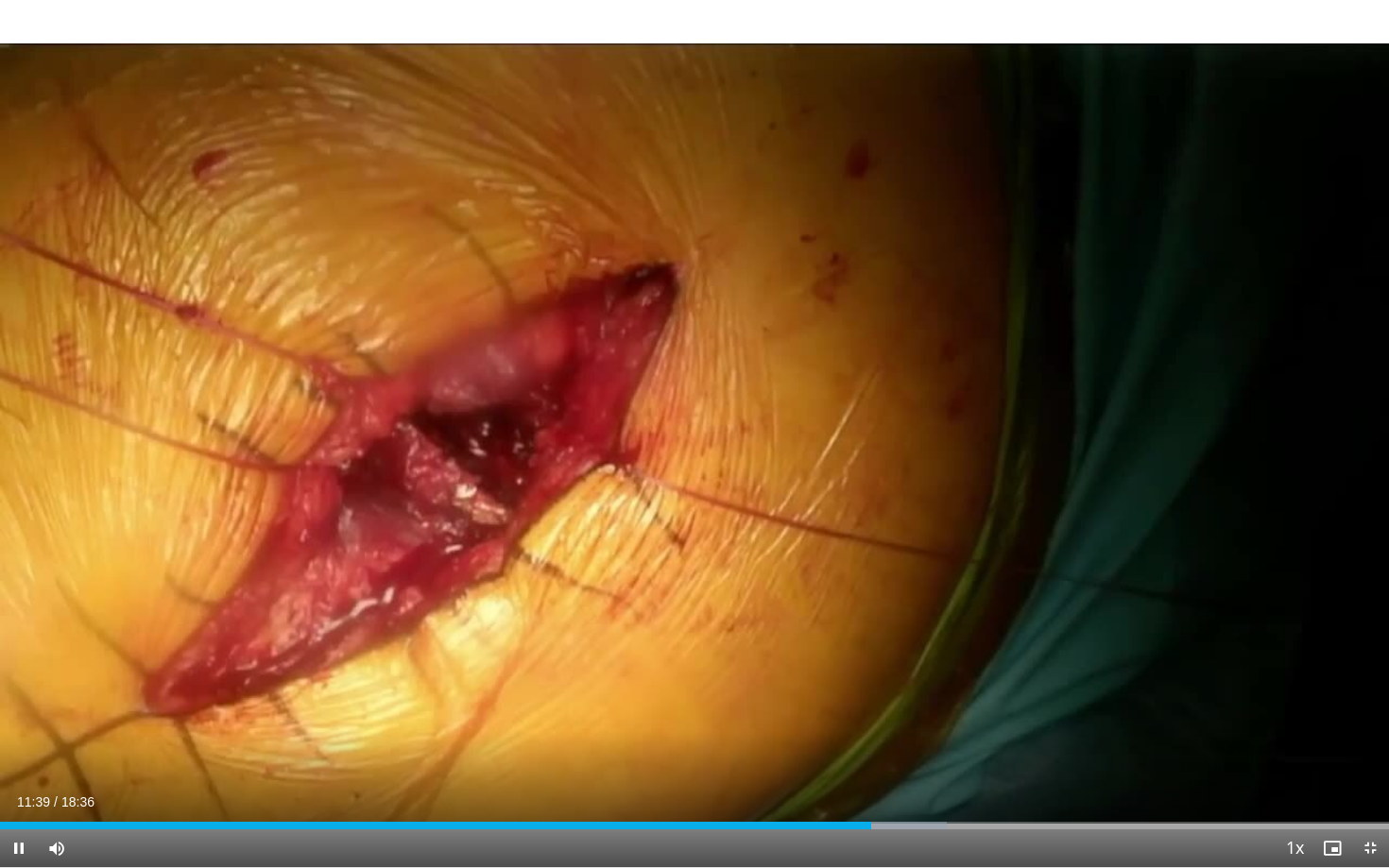 click on "Current Time  11:39 / Duration  18:36 Pause Skip Backward Skip Forward Mute Loaded :  68.15% 11:39 11:18 Stream Type  LIVE Seek to live, currently behind live LIVE   1x Playback Rate 0.5x 0.75x 1x , selected 1.25x 1.5x 1.75x 2x Chapters Chapters Descriptions descriptions off , selected Captions captions settings , opens captions settings dialog captions off , selected Audio Track en (Main) , selected Exit Fullscreen Enable picture-in-picture mode" at bounding box center [694, 848] 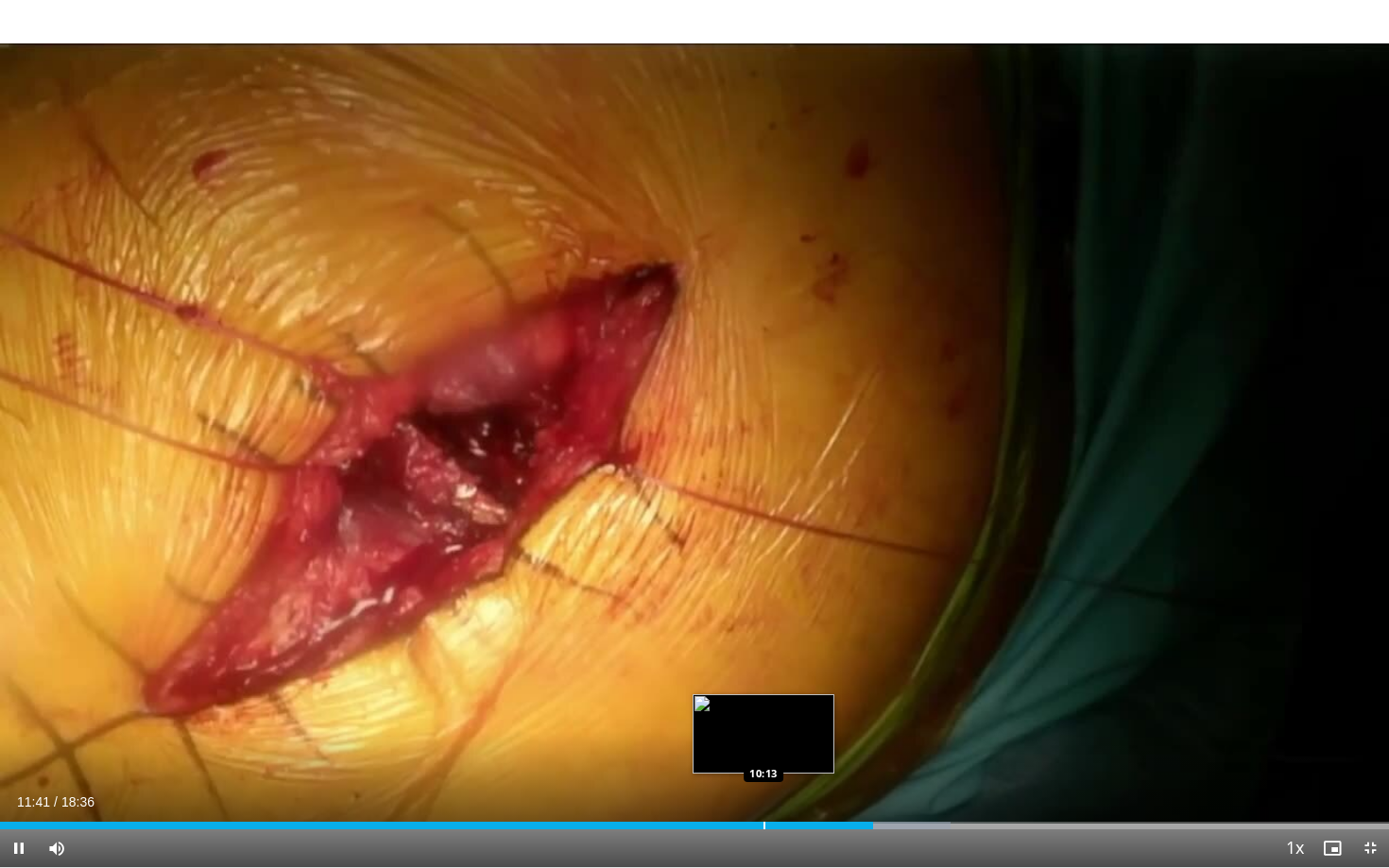 click at bounding box center [764, 825] 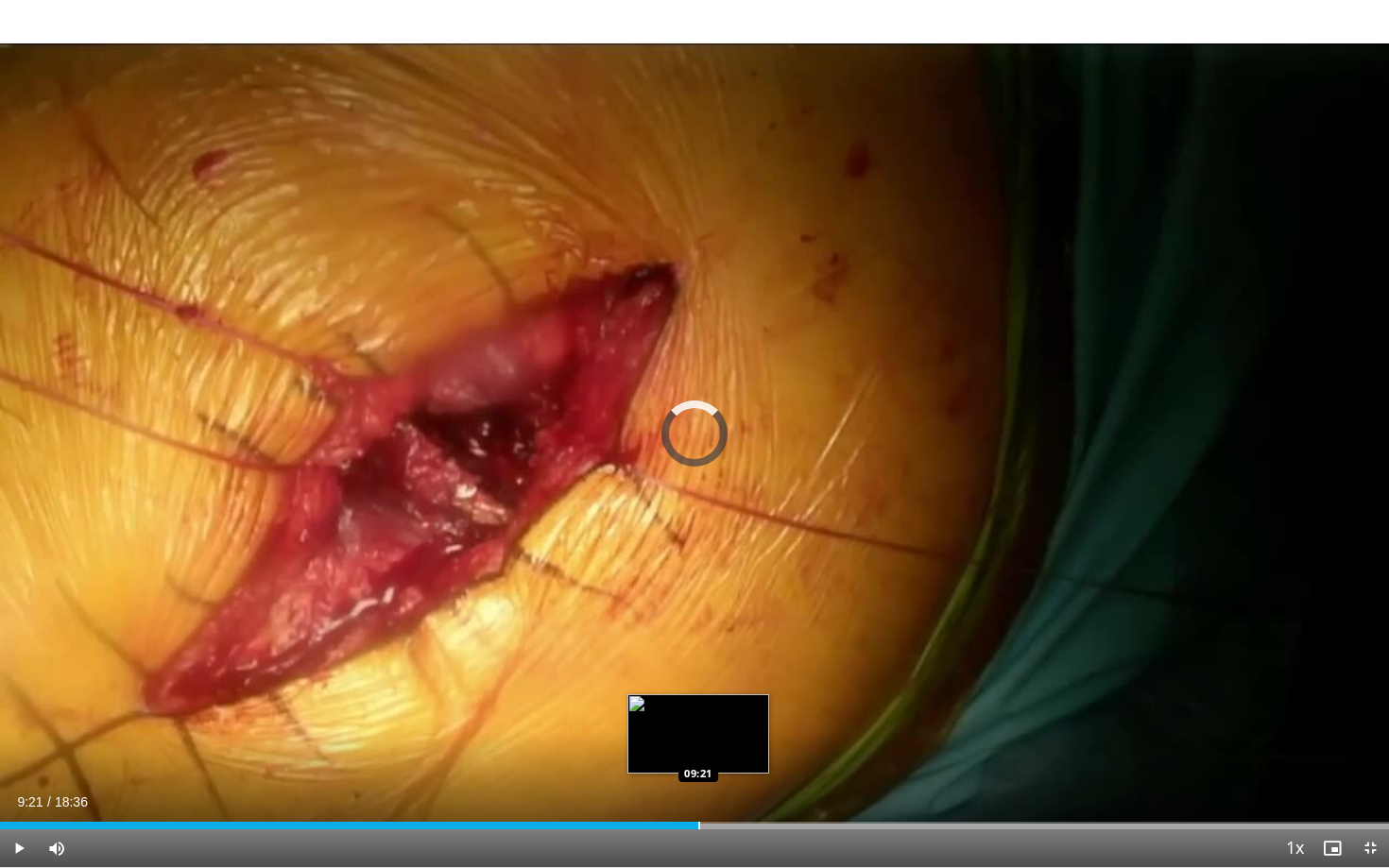 click at bounding box center [699, 825] 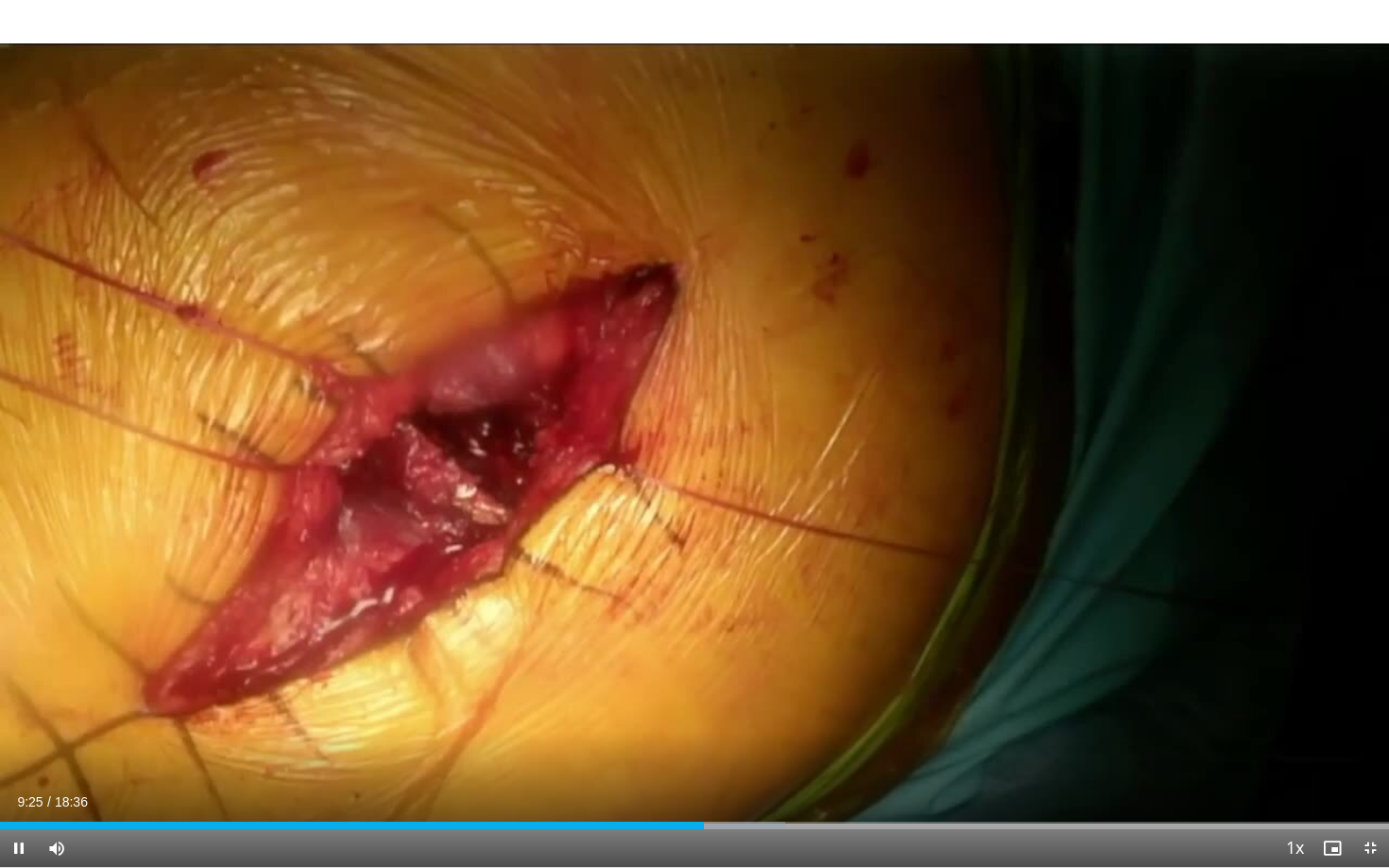 click on "Current Time  9:25 / Duration  18:36 Pause Skip Backward Skip Forward Mute Loaded :  56.50% 09:25 08:47 Stream Type  LIVE Seek to live, currently behind live LIVE   1x Playback Rate 0.5x 0.75x 1x , selected 1.25x 1.5x 1.75x 2x Chapters Chapters Descriptions descriptions off , selected Captions captions settings , opens captions settings dialog captions off , selected Audio Track en (Main) , selected Exit Fullscreen Enable picture-in-picture mode" at bounding box center (694, 848) 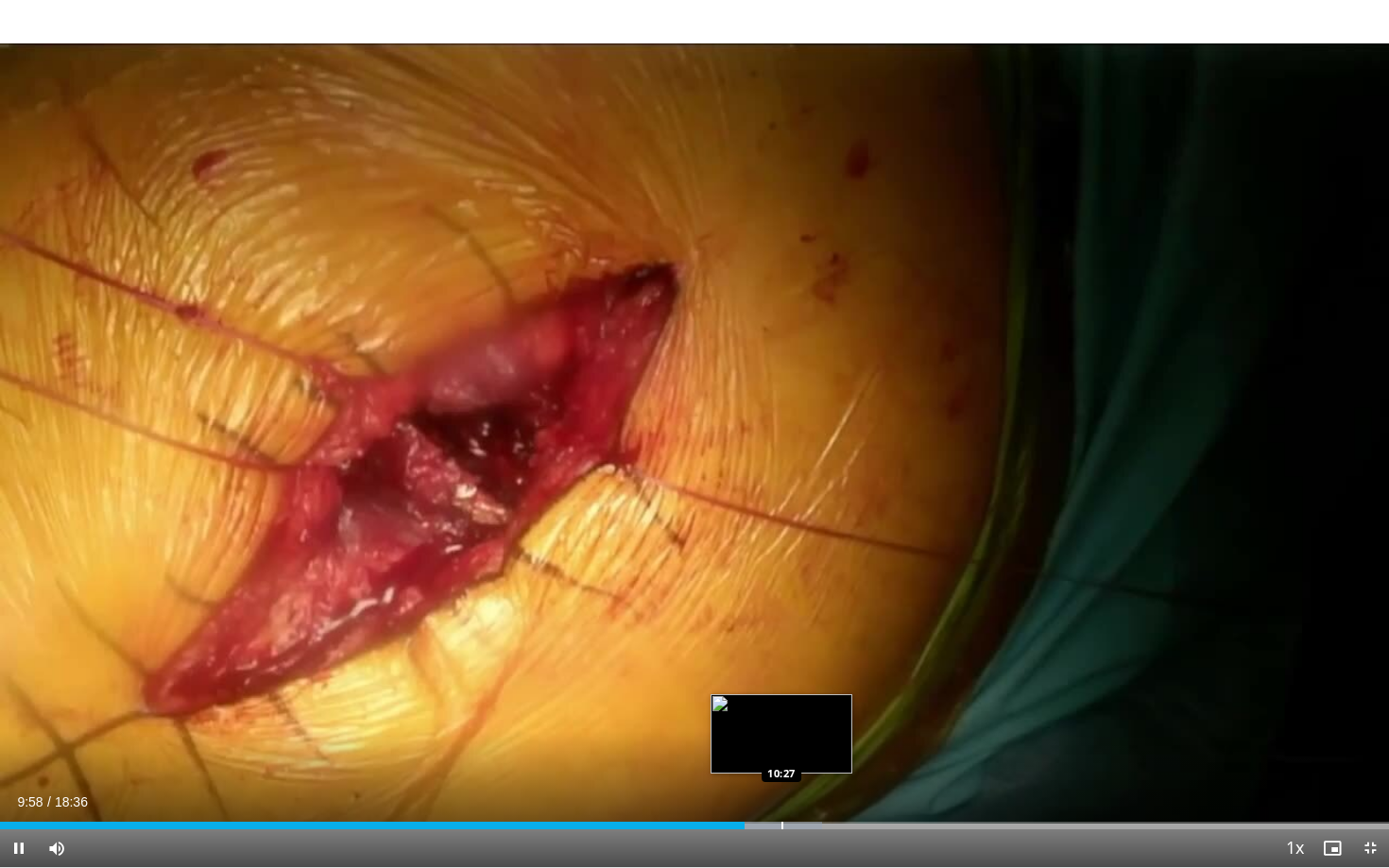 click at bounding box center (782, 825) 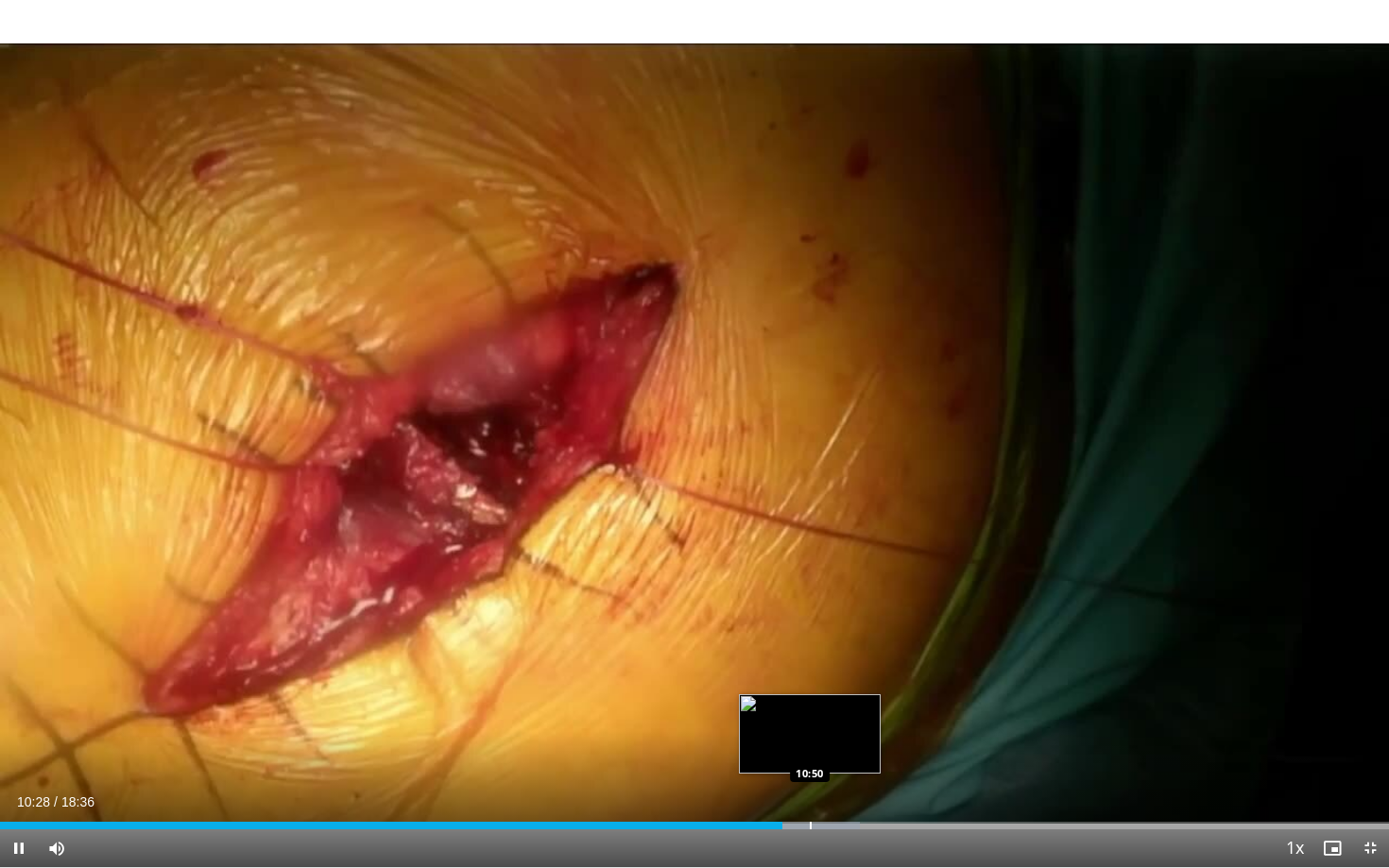 click at bounding box center (811, 825) 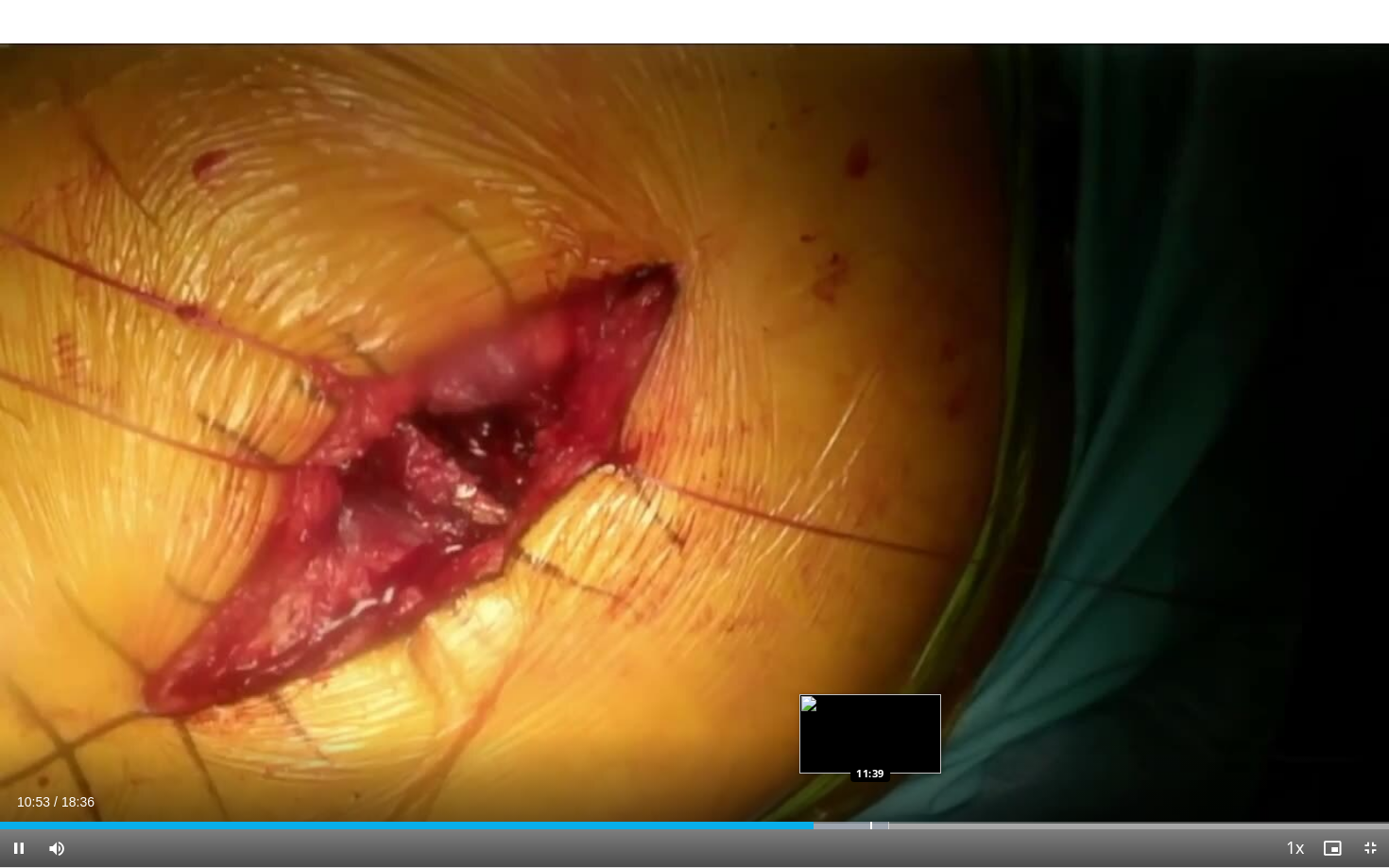 click on "Loaded :  63.98% 10:53 11:39" at bounding box center (694, 820) 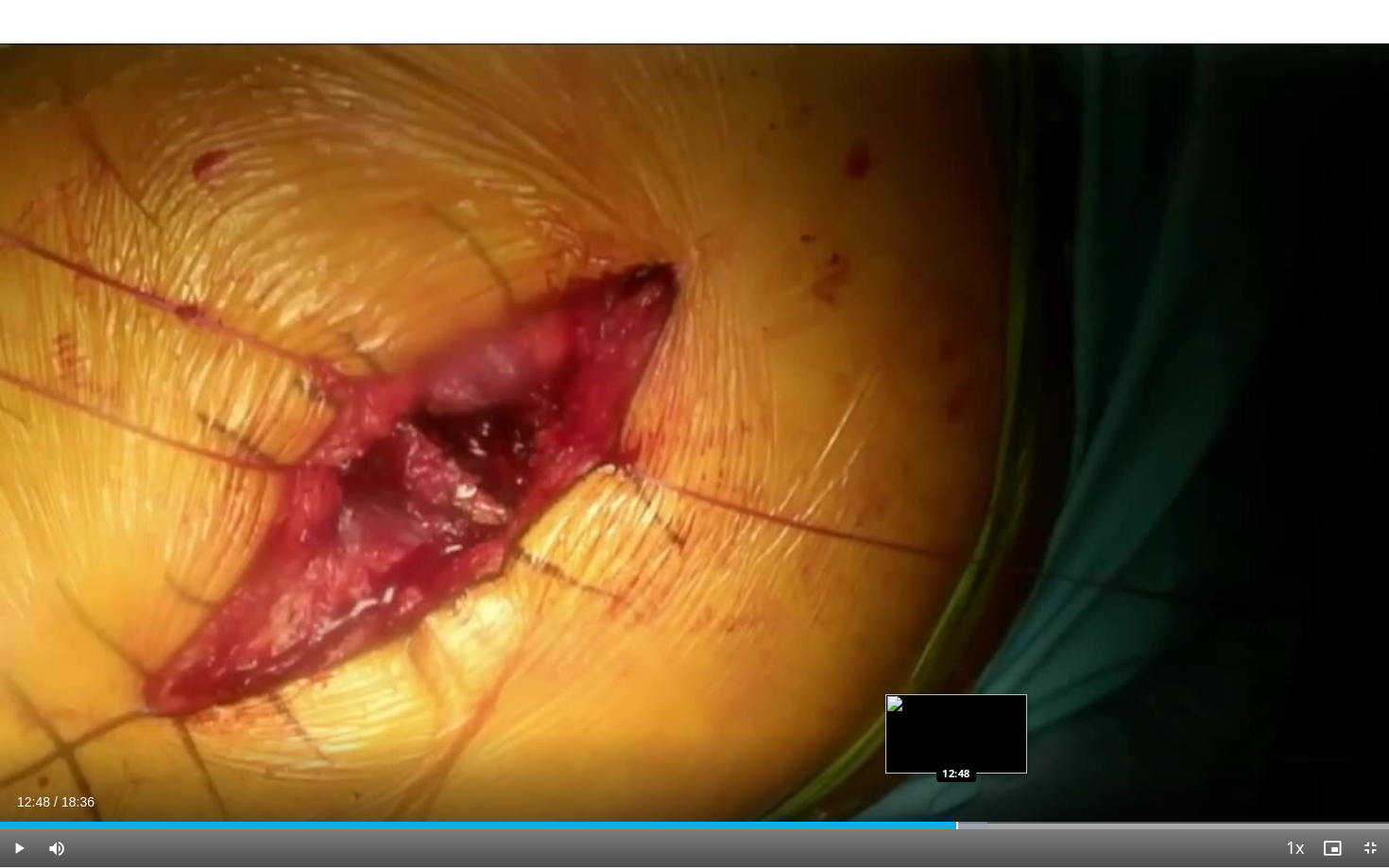 click on "Loaded :  71.09% 12:48 12:48" at bounding box center [694, 820] 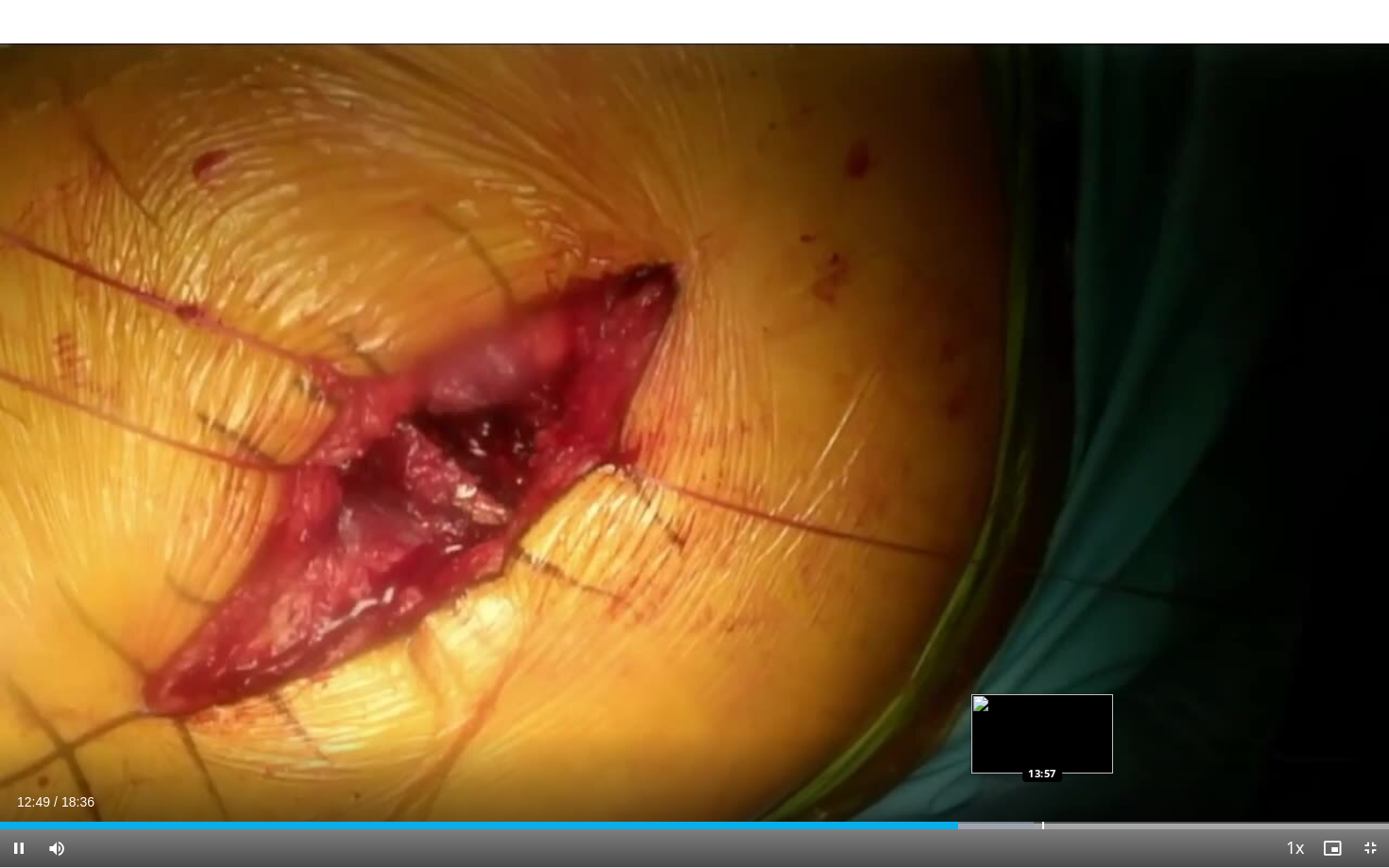 click at bounding box center [1043, 825] 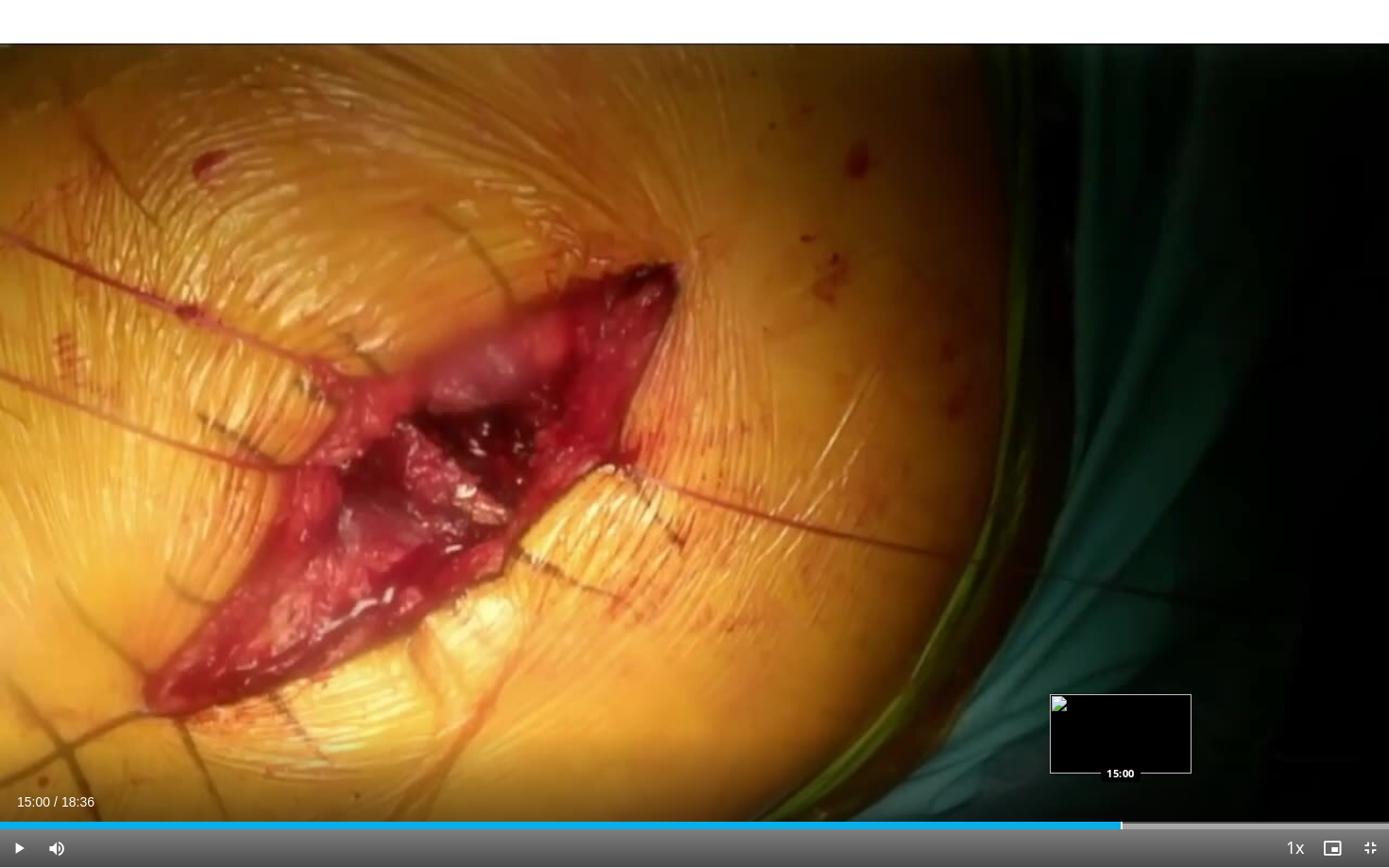 click on "Loaded :  80.71% 15:00 15:00" at bounding box center [694, 820] 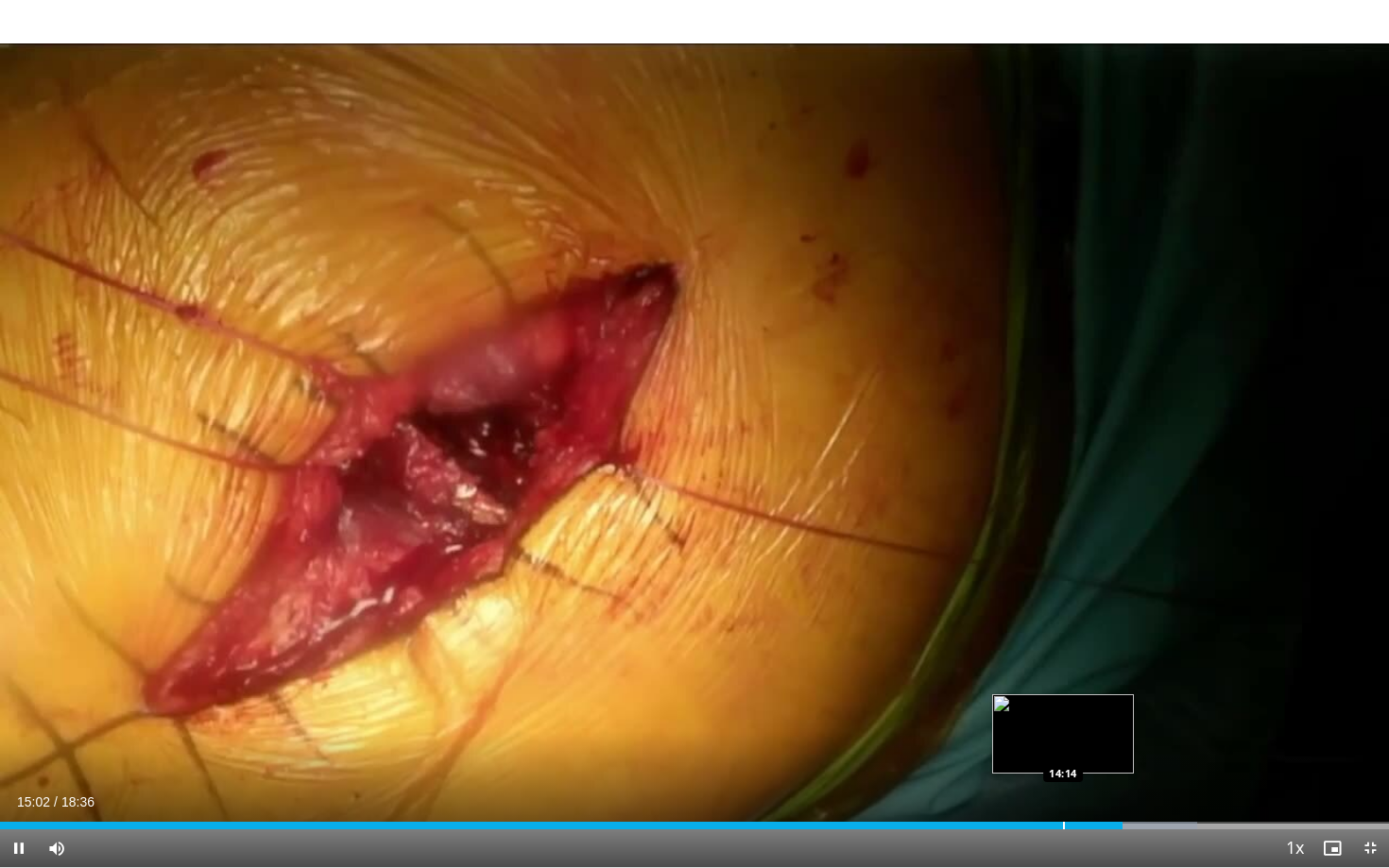 click at bounding box center [1064, 825] 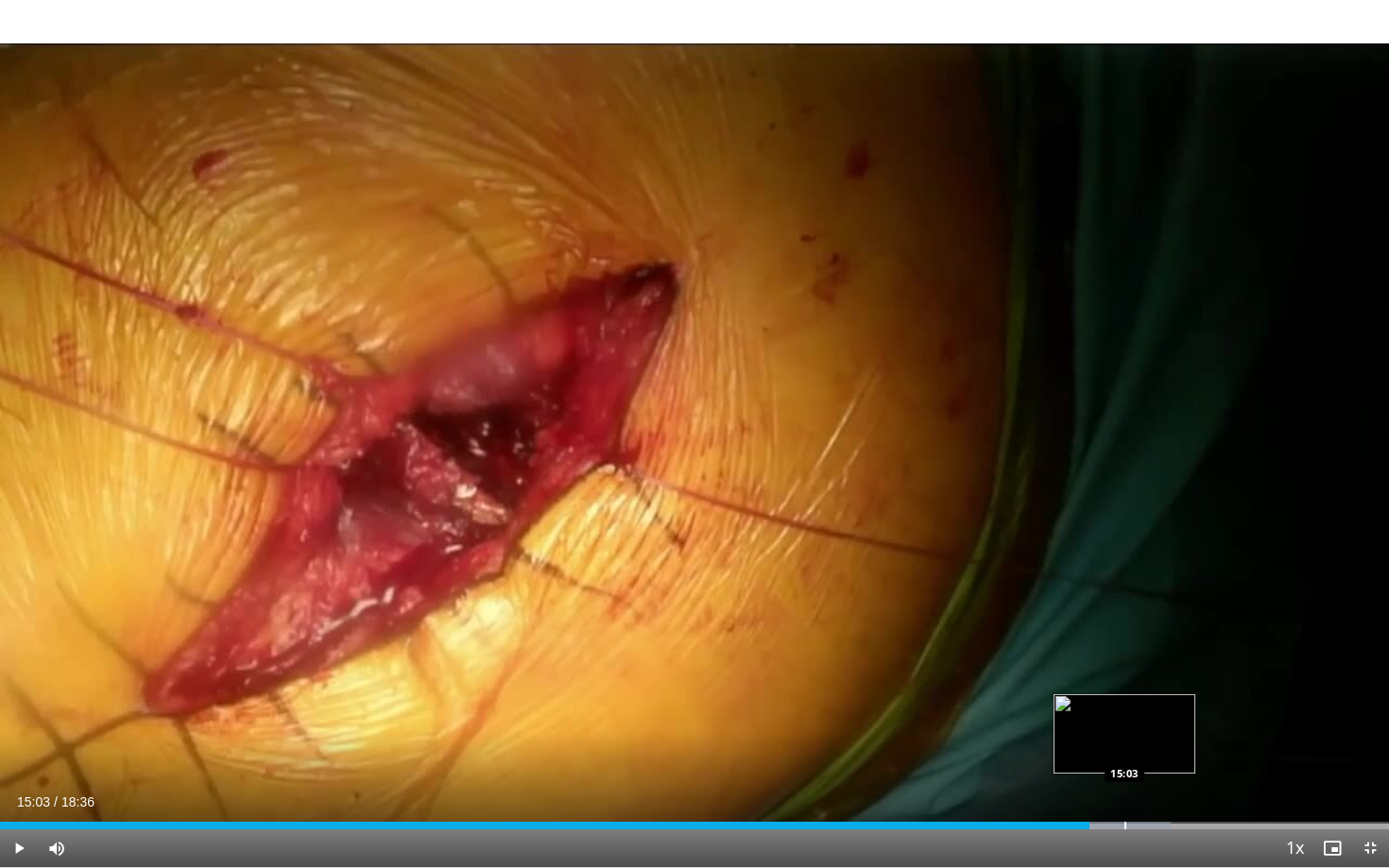 click on "Loaded :  84.29% 15:03 15:03" at bounding box center (694, 820) 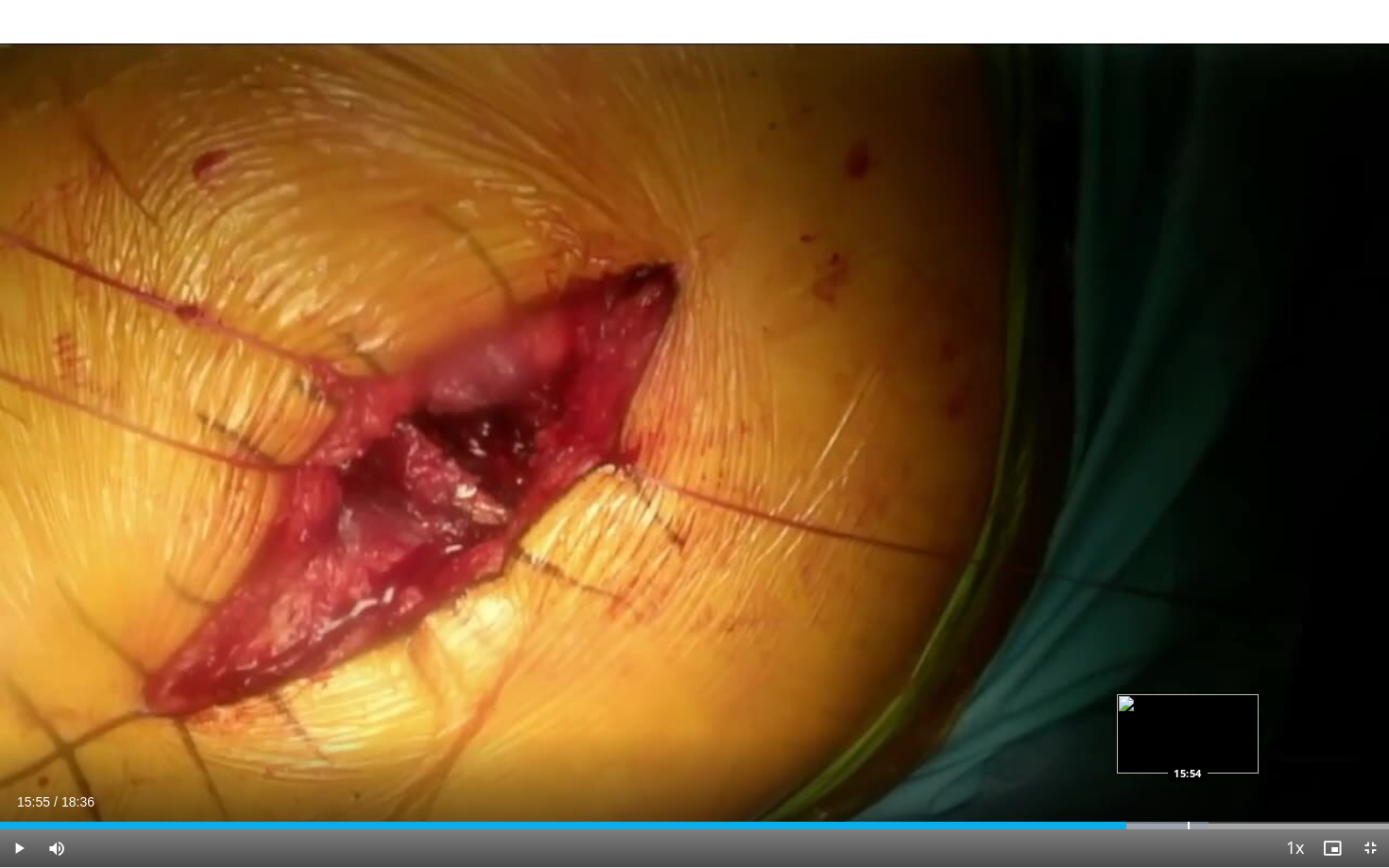 click on "Loaded :  86.99% 15:05 15:54" at bounding box center [694, 820] 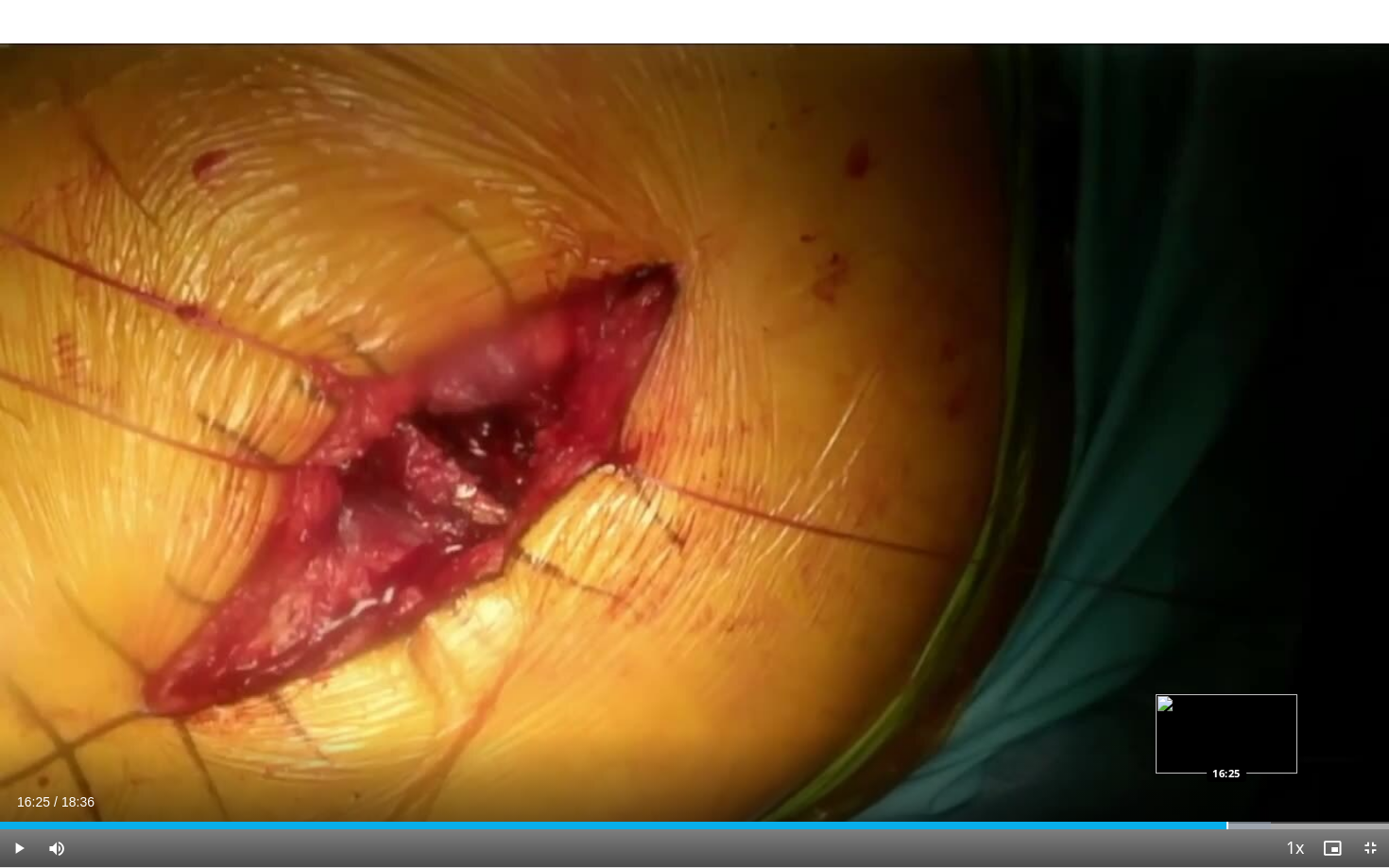 click on "Loaded :  91.47% 16:25 16:25" at bounding box center (694, 820) 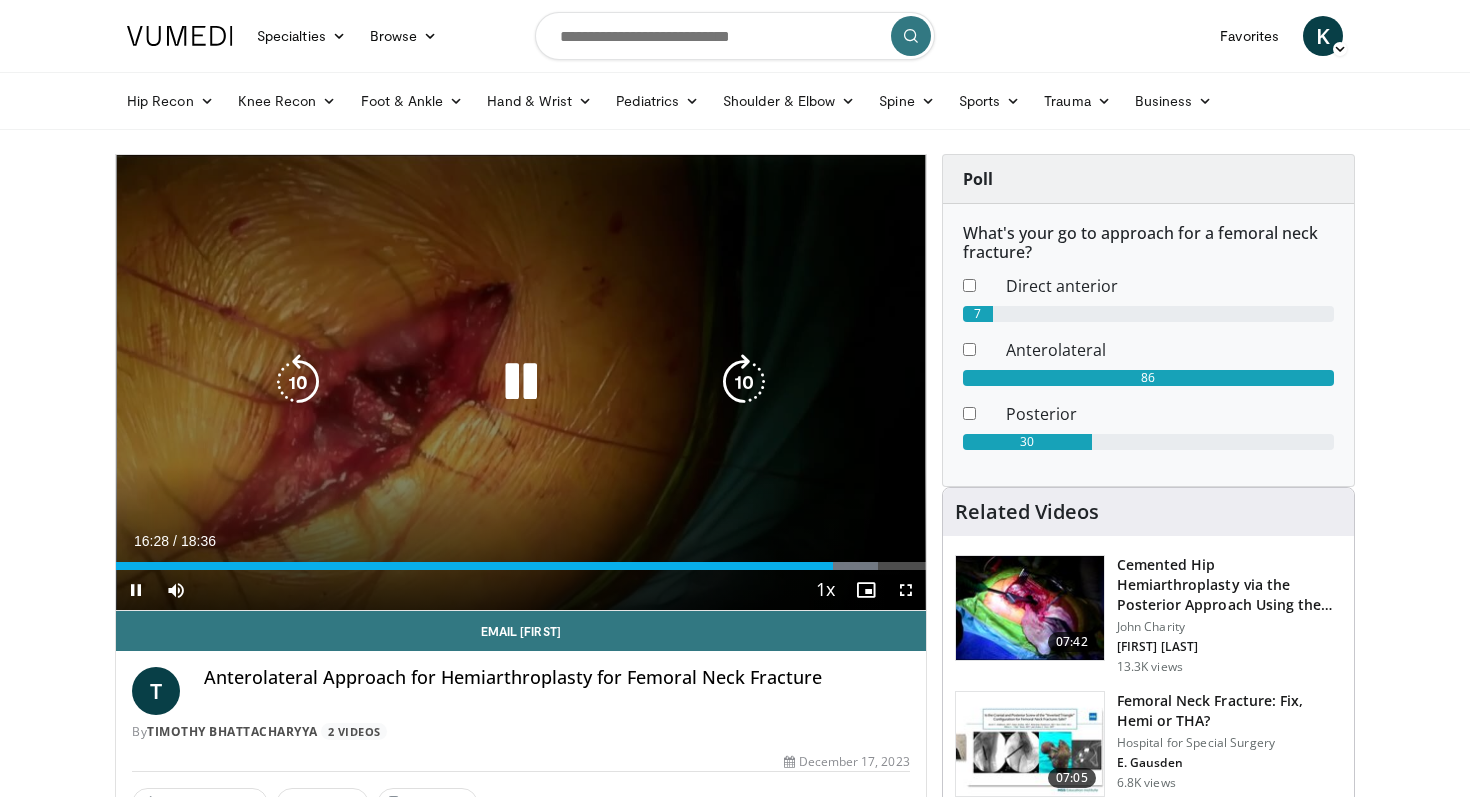 click on "10 seconds
Tap to unmute" at bounding box center [521, 382] 